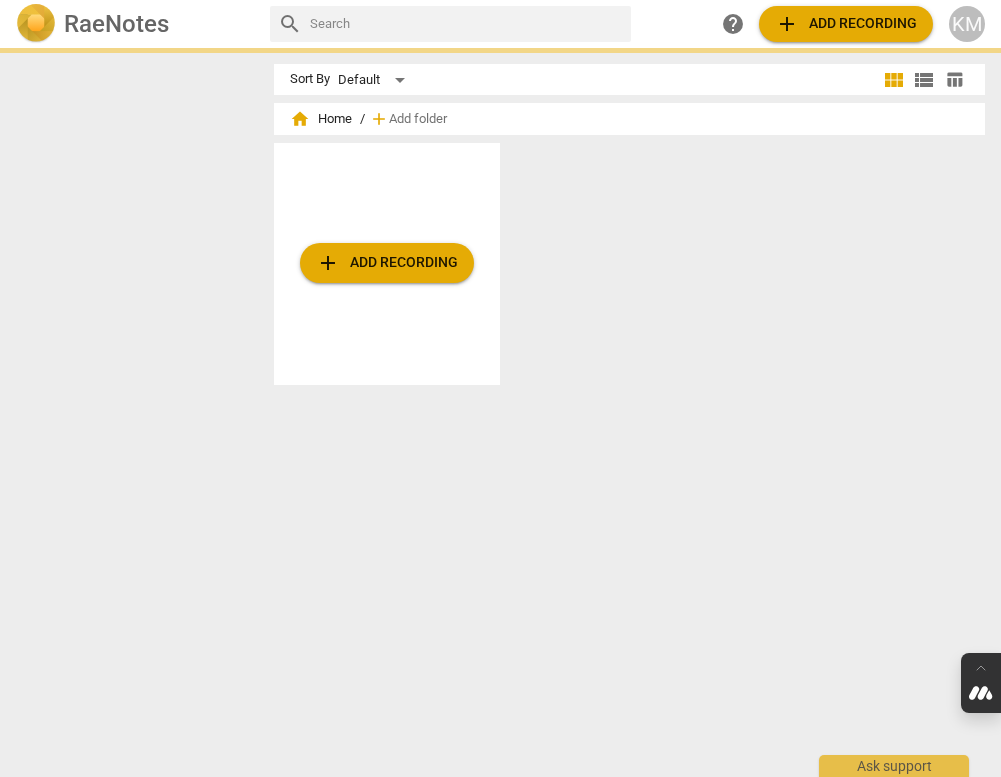 scroll, scrollTop: 0, scrollLeft: 0, axis: both 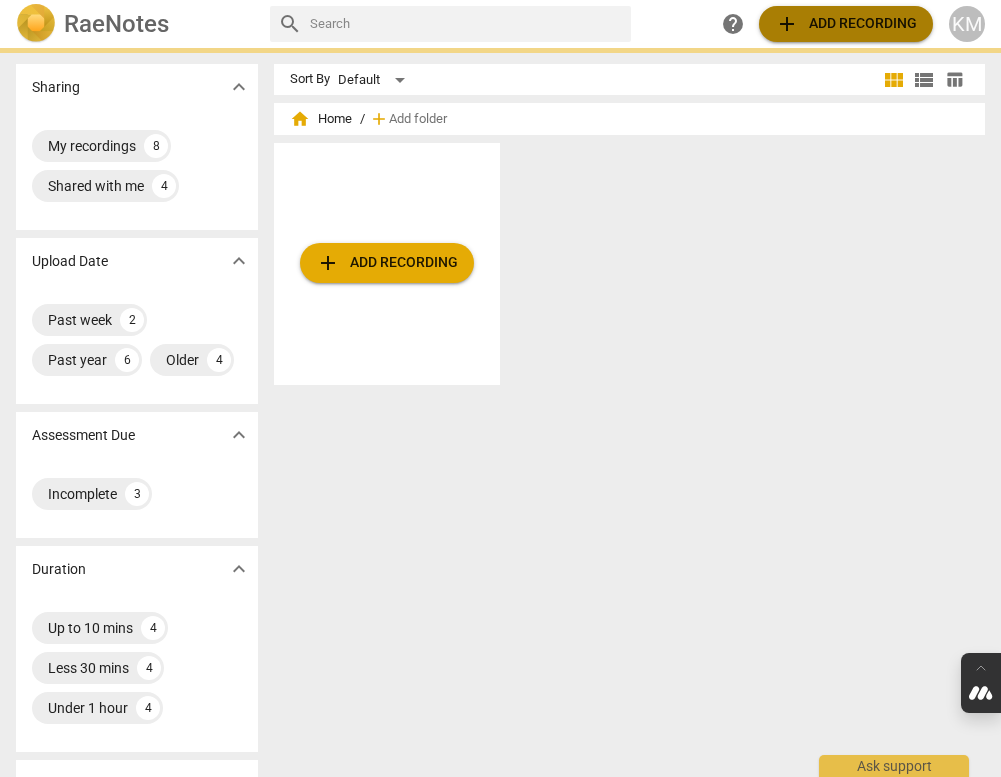 click on "add   Add recording" at bounding box center [846, 24] 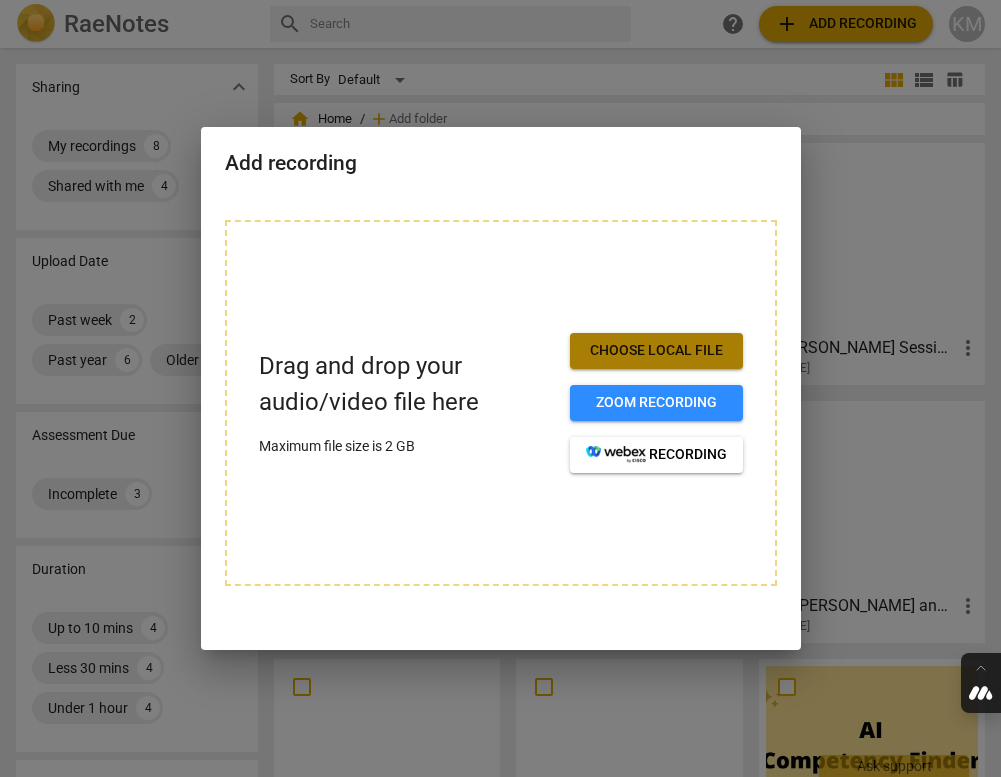 click on "Choose local file" at bounding box center (656, 351) 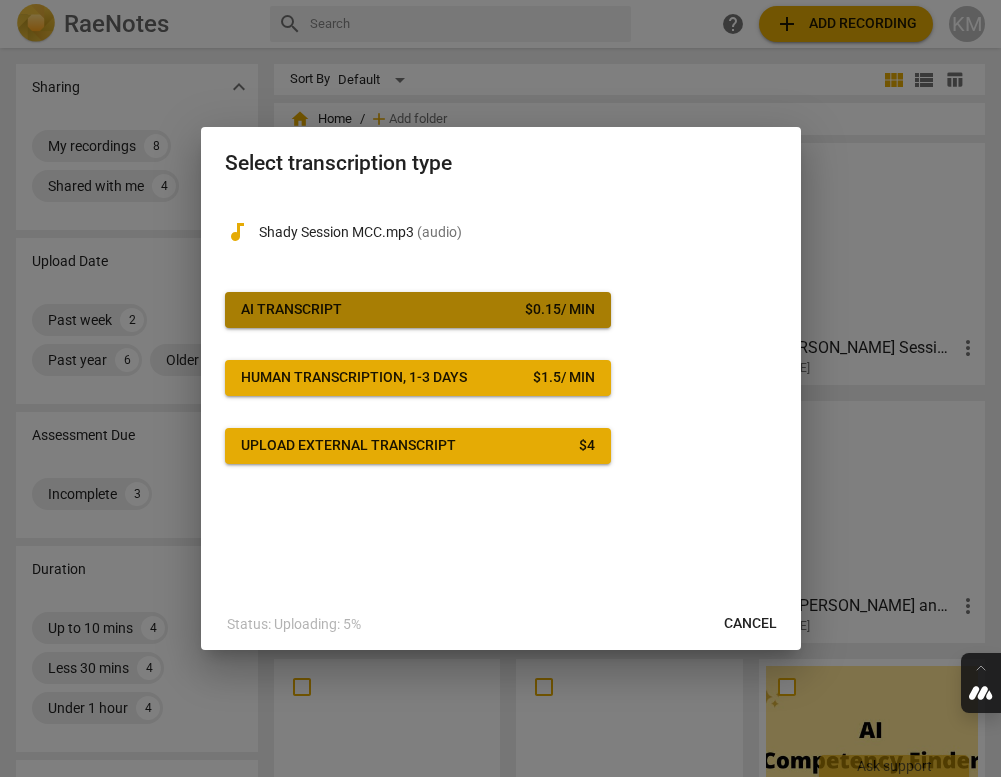 click on "AI Transcript $ 0.15  / min" at bounding box center [418, 310] 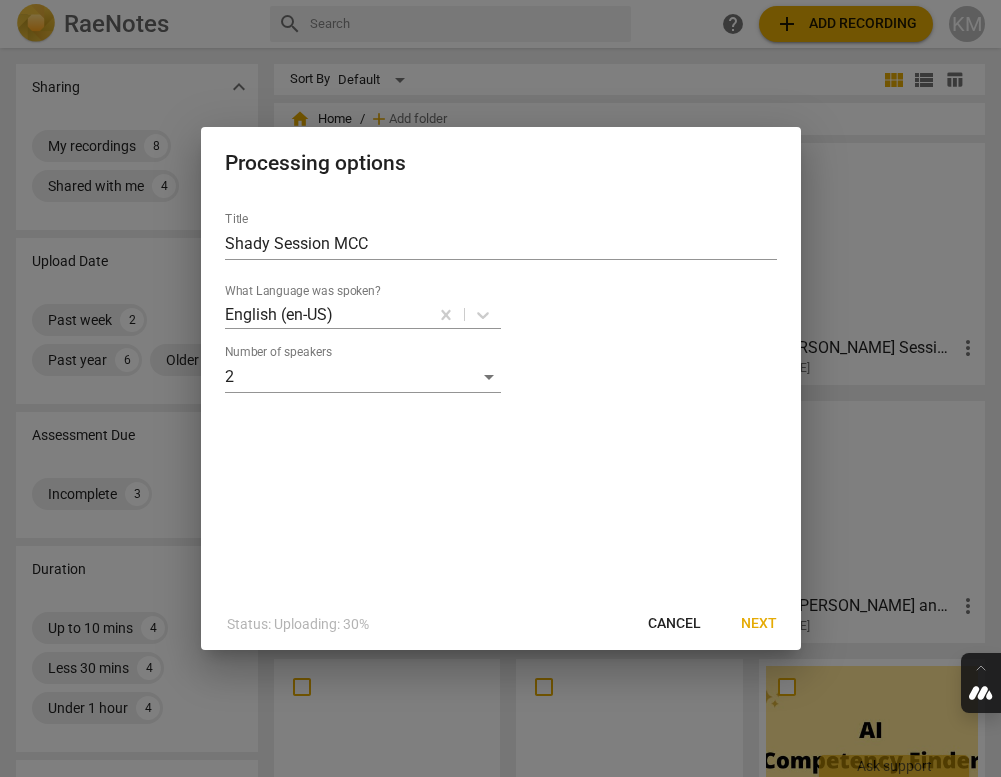 click on "Next" at bounding box center [759, 624] 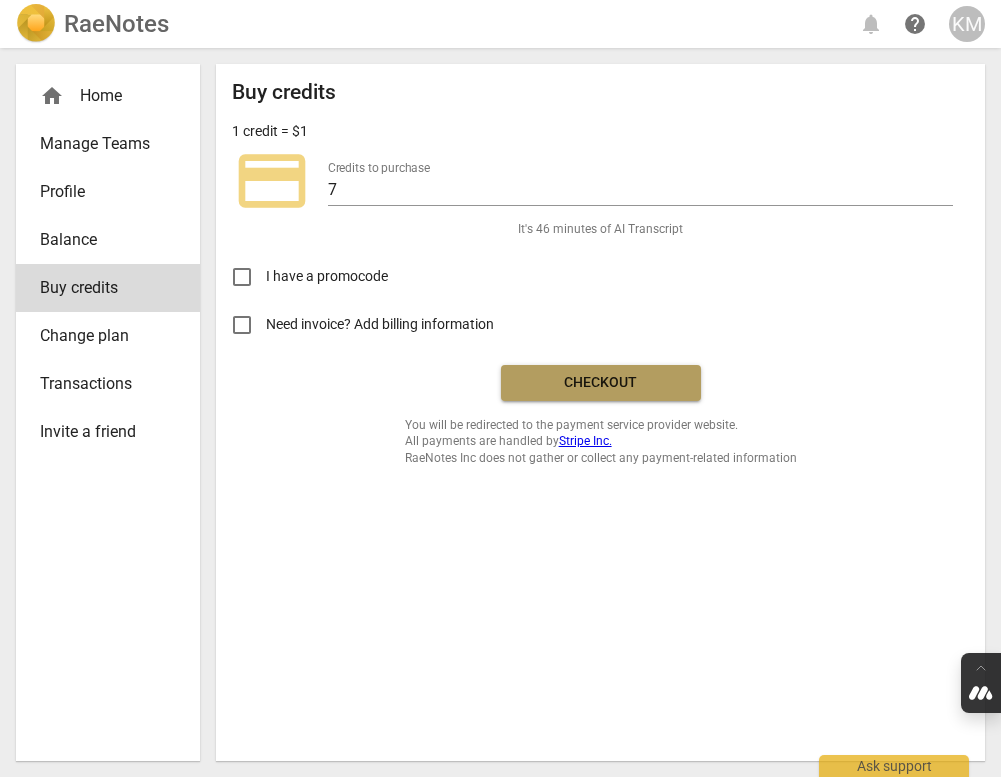 click on "Checkout" at bounding box center [601, 383] 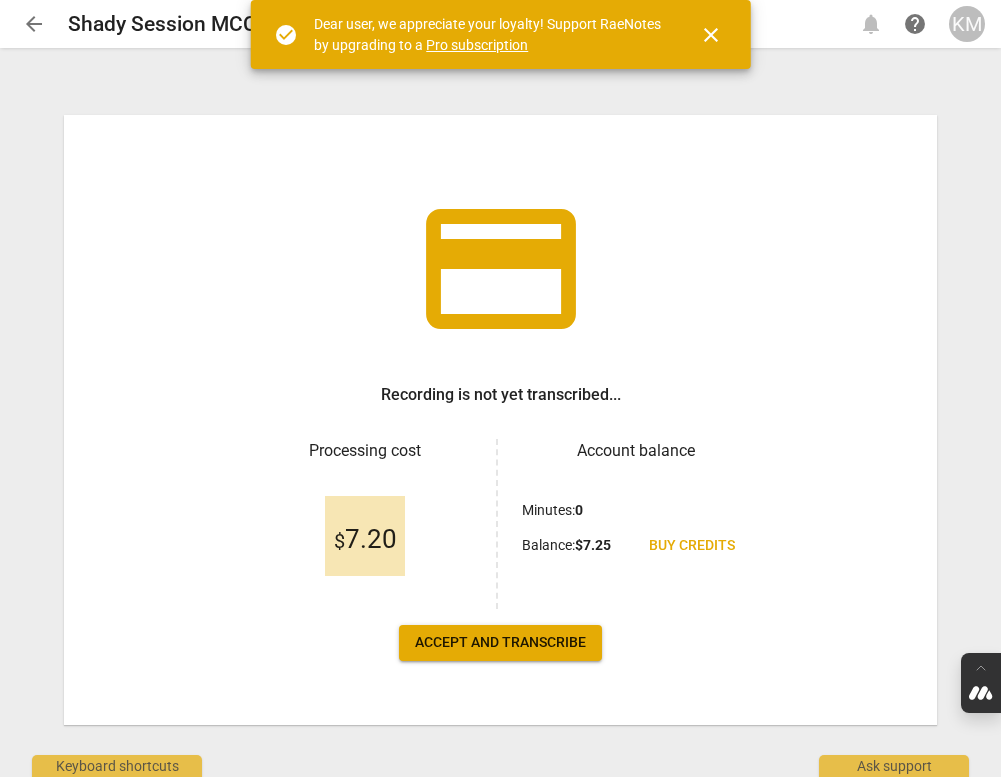 scroll, scrollTop: 0, scrollLeft: 0, axis: both 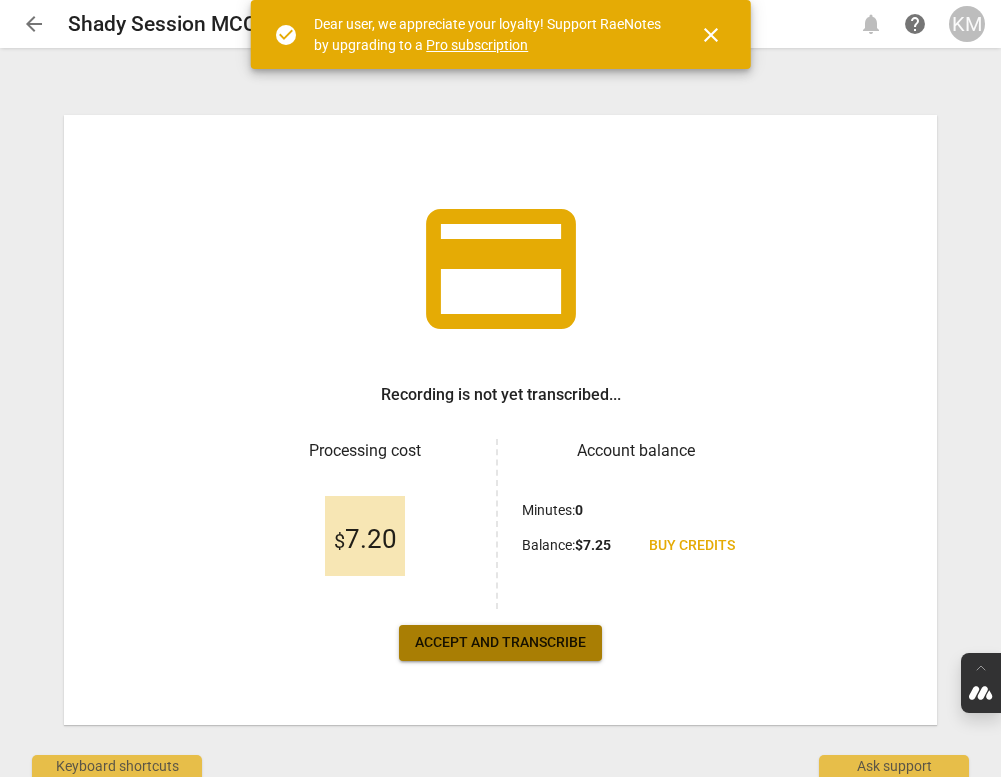 click on "Accept and transcribe" at bounding box center [500, 643] 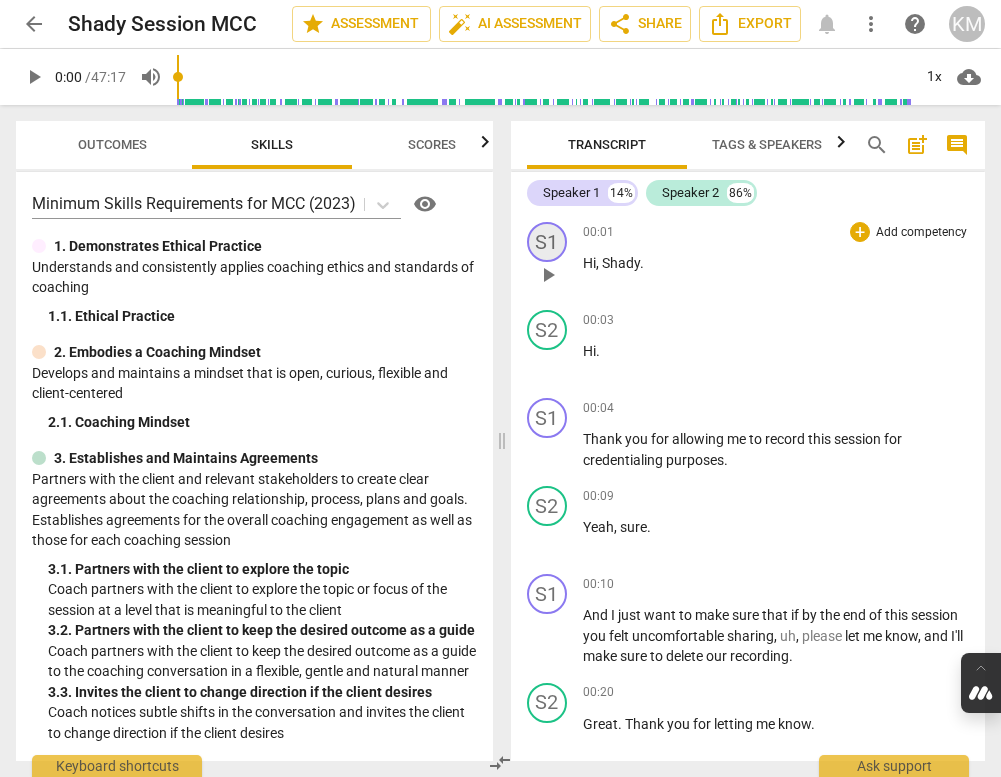 click on "S1" at bounding box center (547, 242) 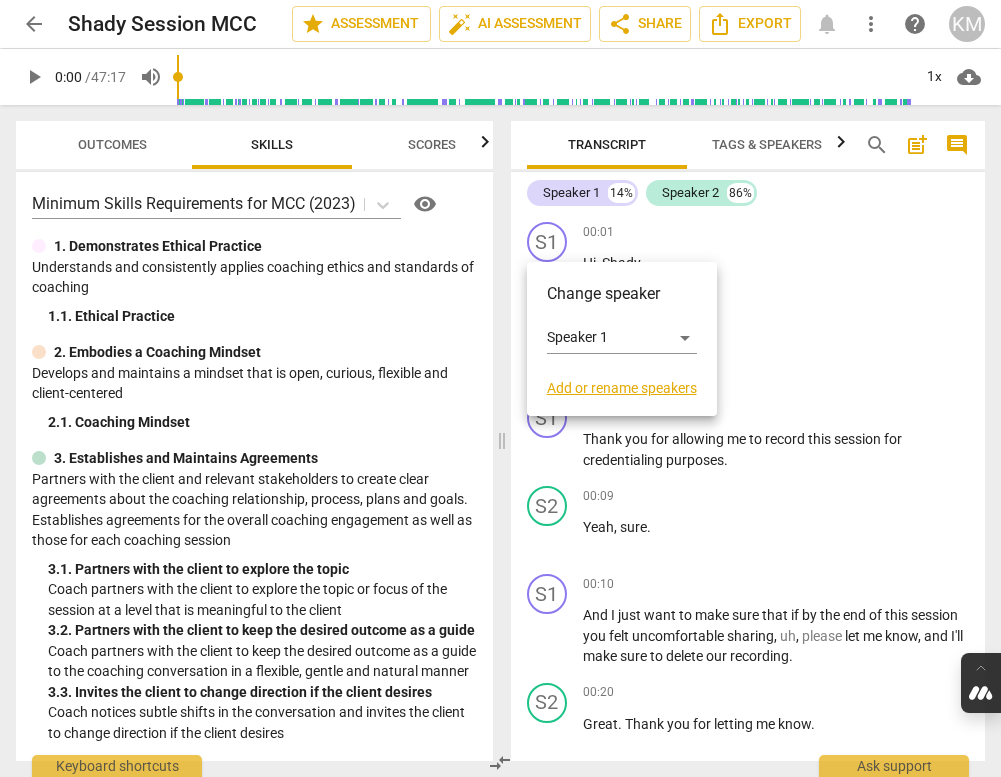 click at bounding box center (500, 388) 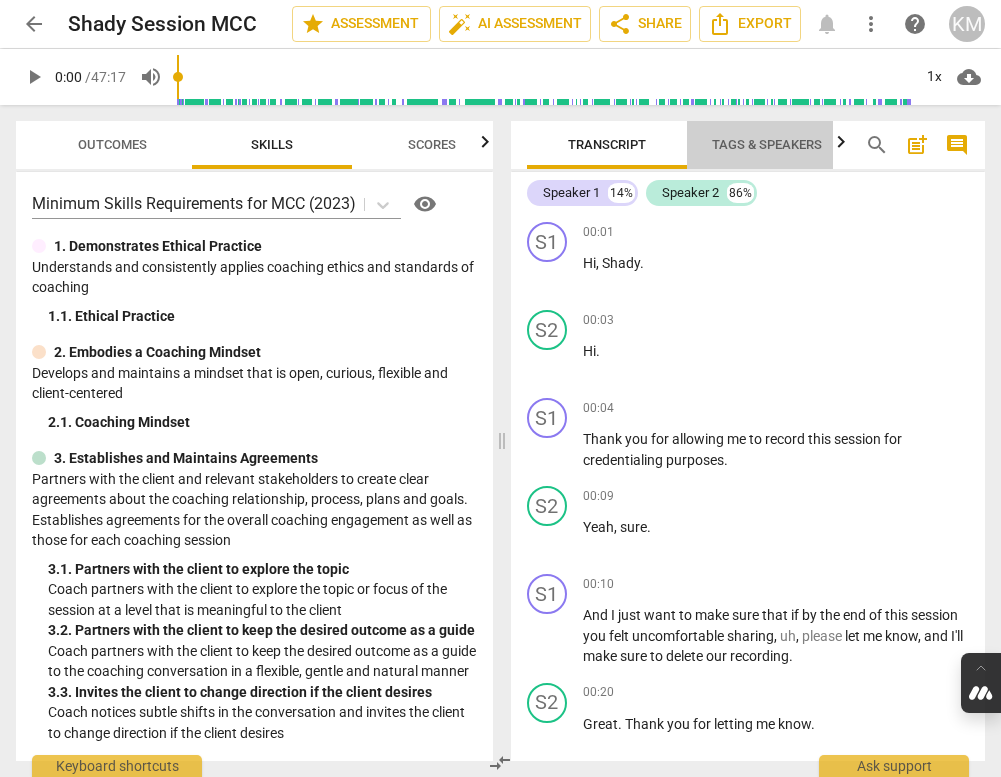 click on "Tags & Speakers" at bounding box center [767, 144] 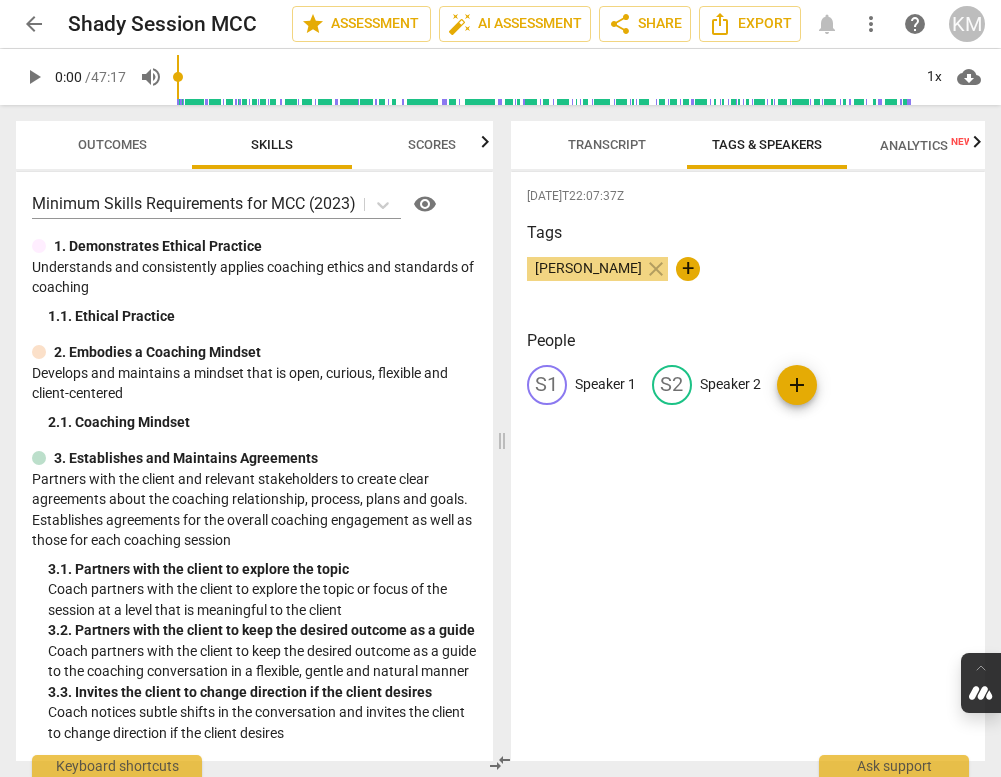 click on "Speaker 1" at bounding box center (605, 384) 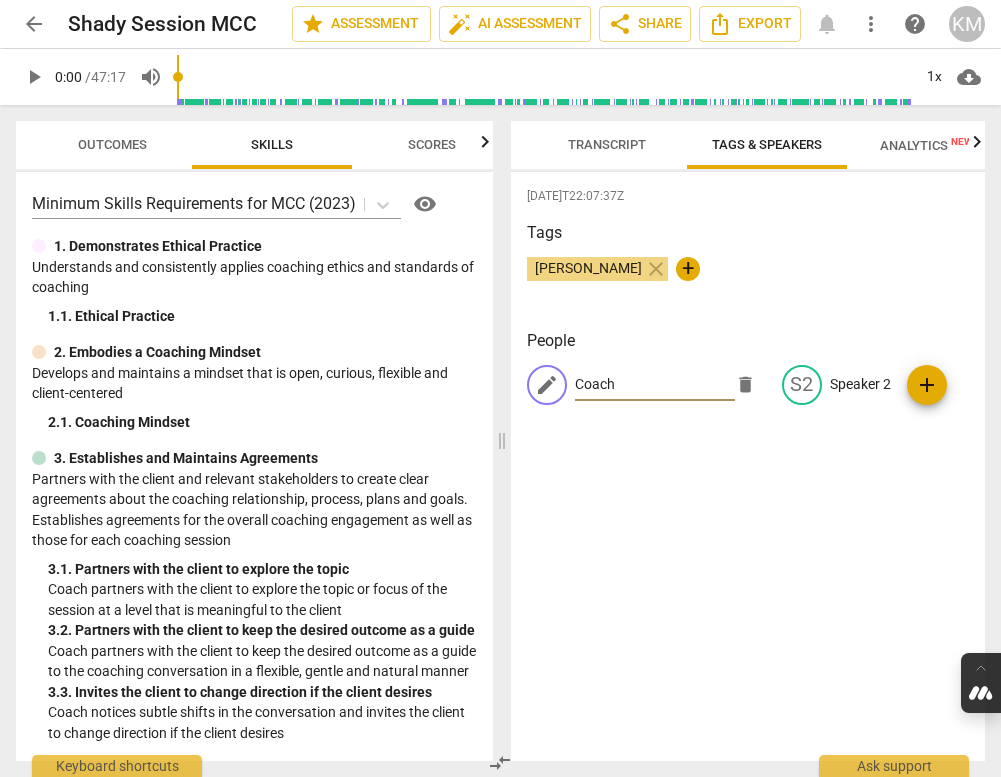 type on "Coach" 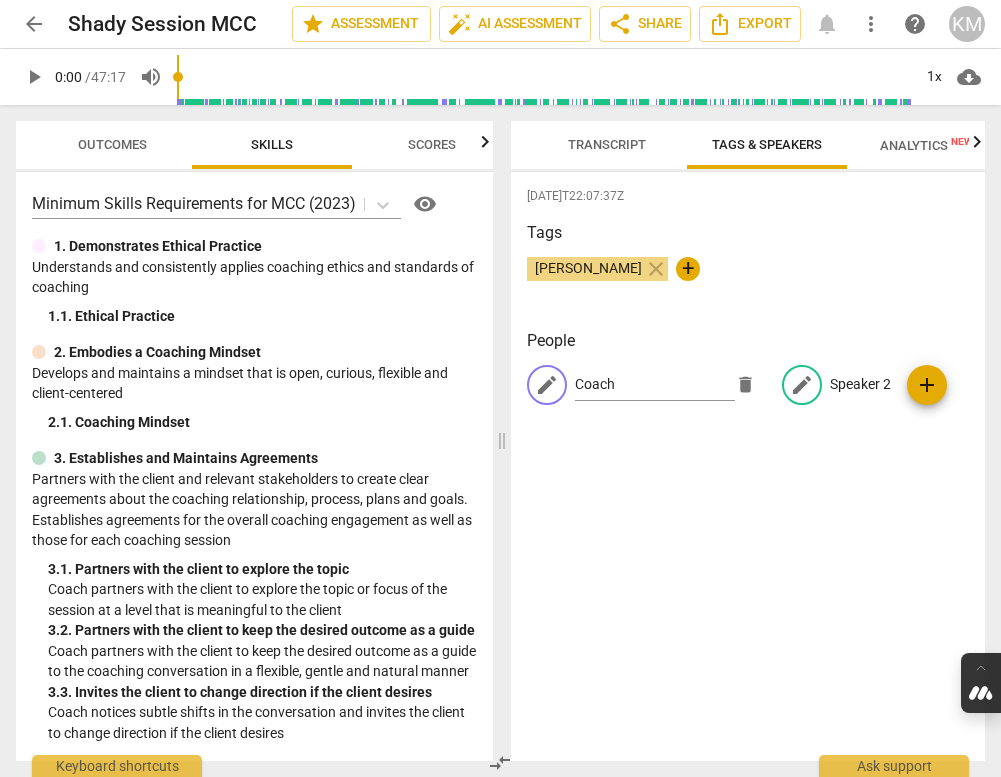 click on "Speaker 2" at bounding box center (860, 384) 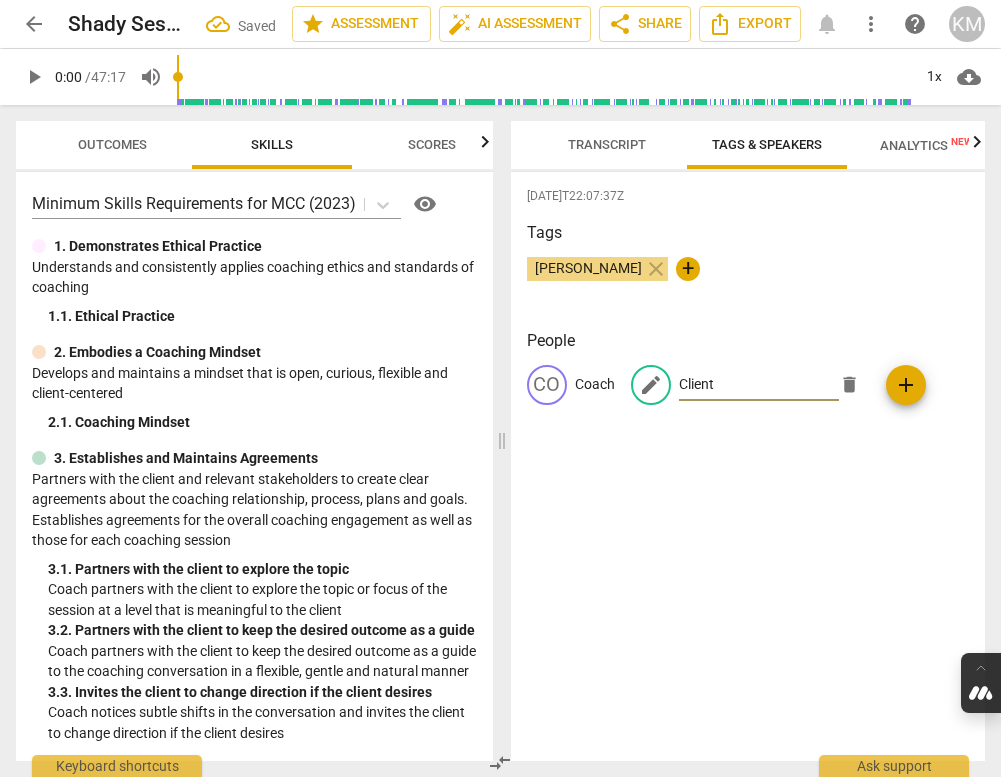 type on "Client" 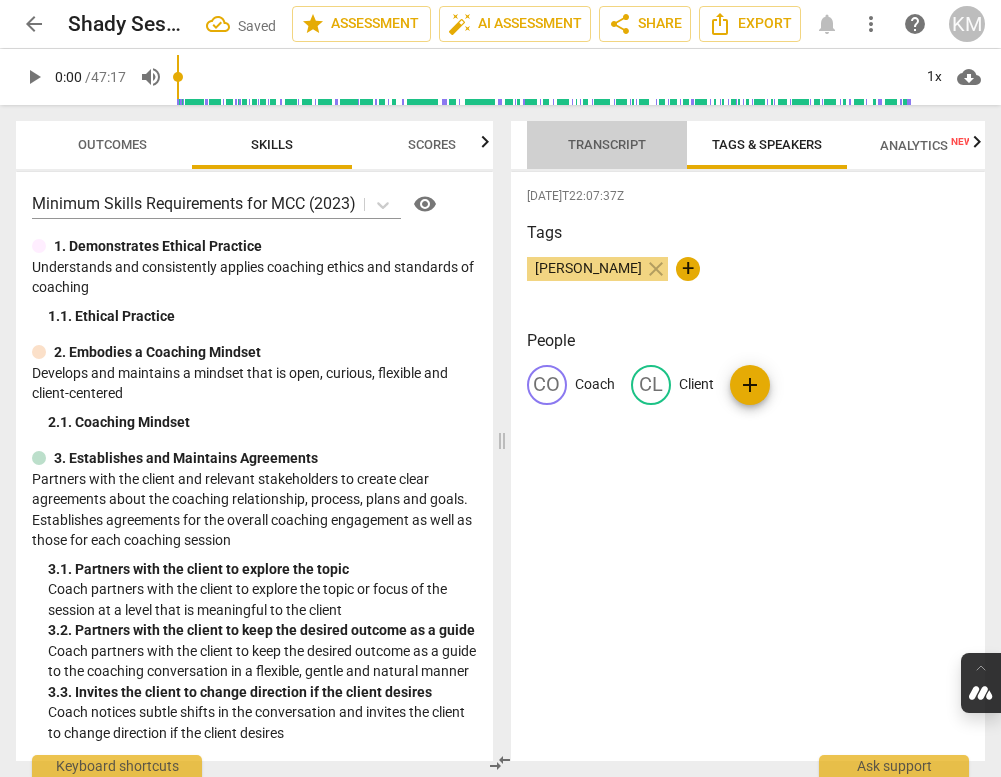 click on "Transcript" at bounding box center (607, 144) 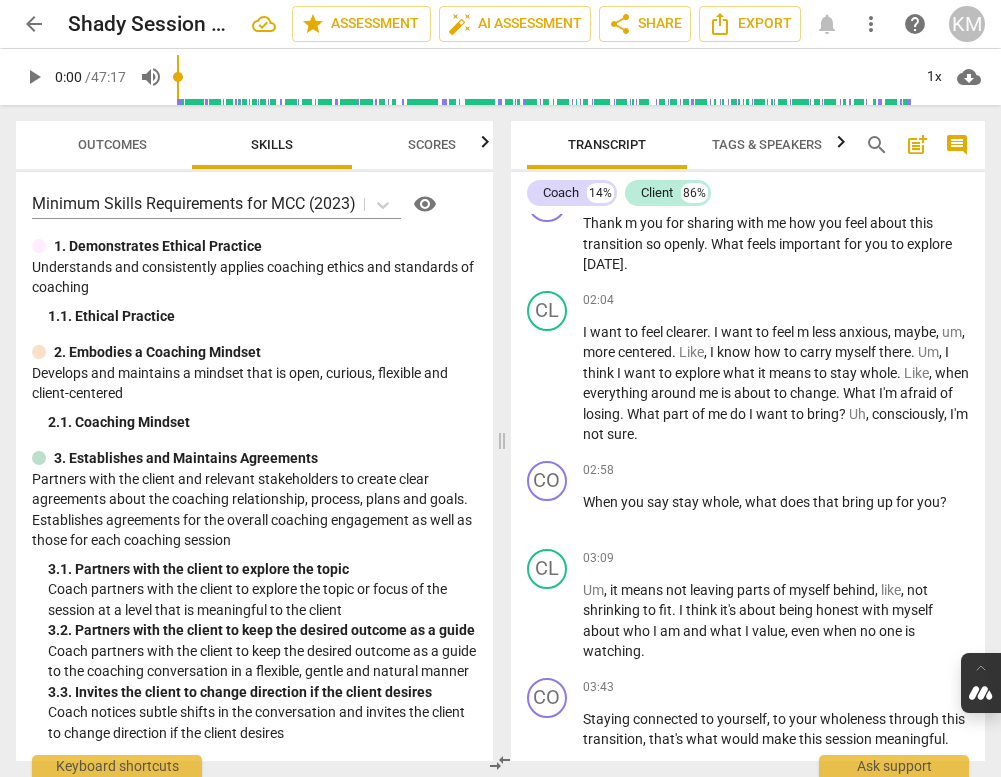 scroll, scrollTop: 955, scrollLeft: 0, axis: vertical 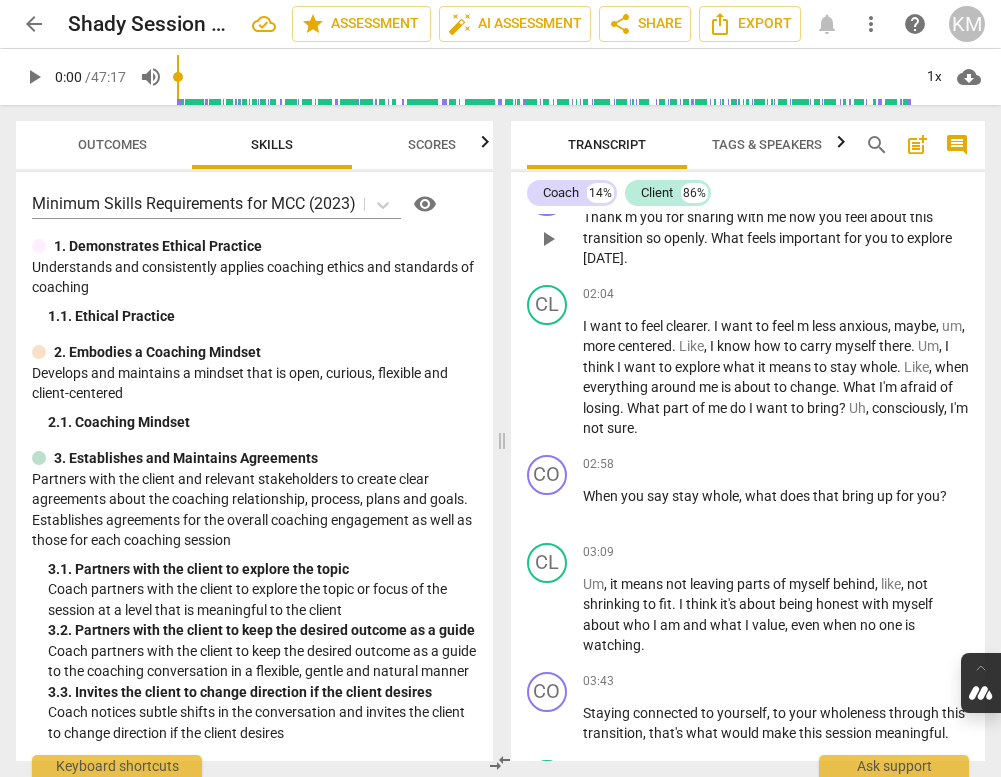 click on "Thank   m   you   for   sharing   with   me   how   you   feel   about   this   transition   so   openly .   What   feels   important   for   you   to   explore   today ." at bounding box center (776, 238) 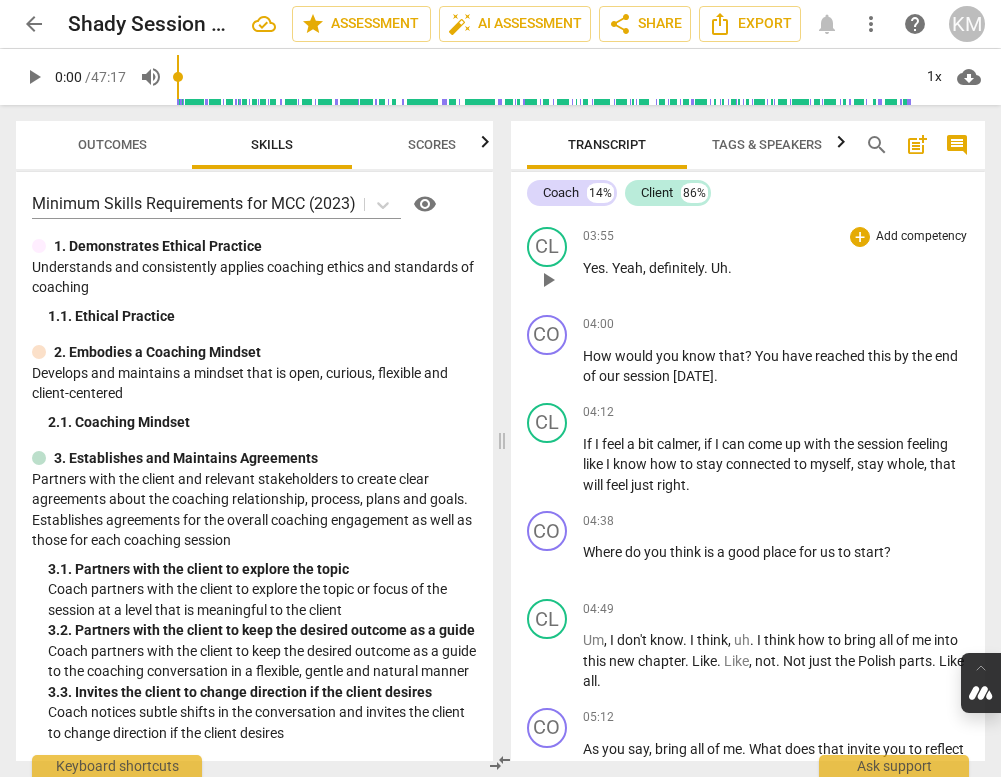 scroll, scrollTop: 1489, scrollLeft: 0, axis: vertical 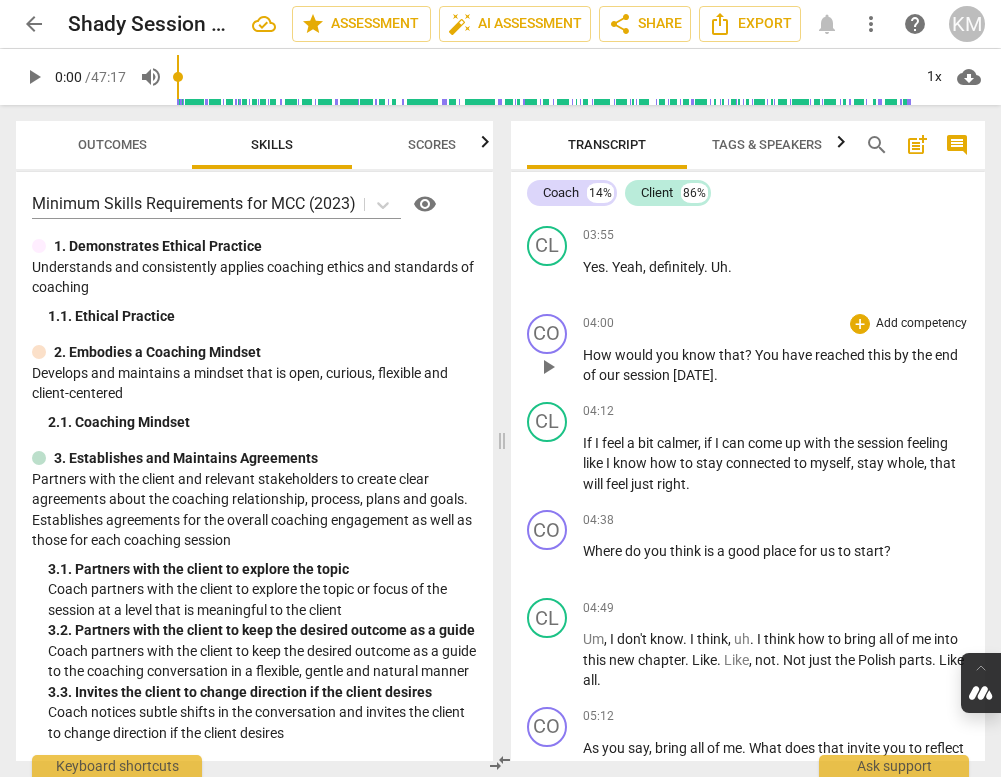click on "?" at bounding box center [750, 355] 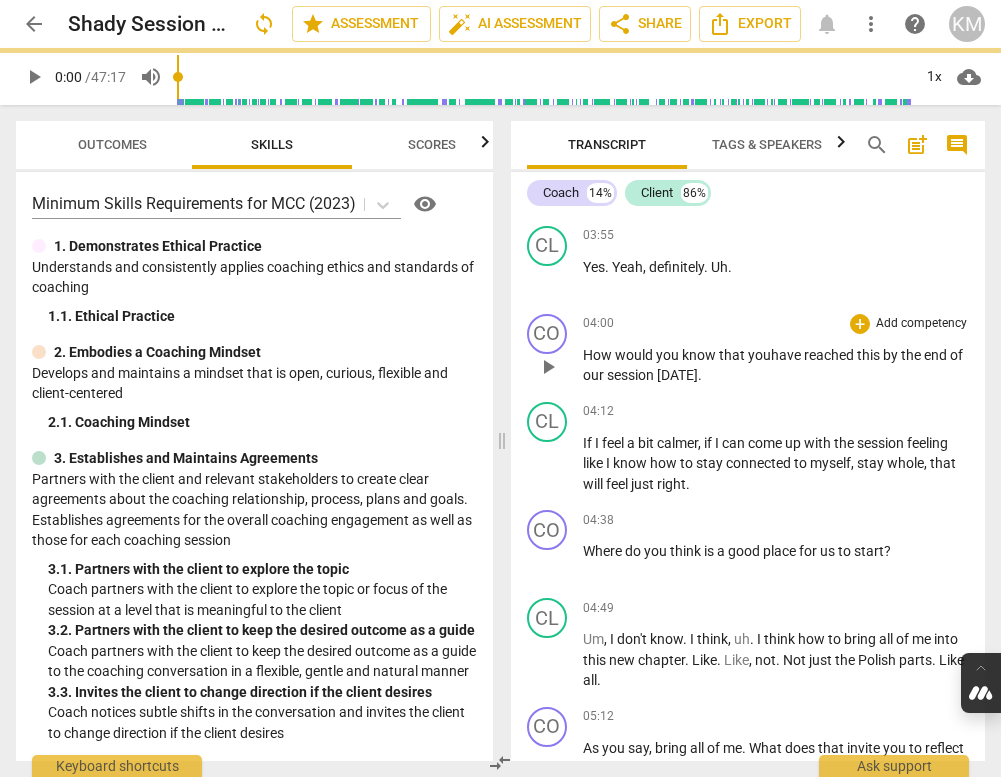 click on "How   would   you   know   that   you  have   reached   this   by   the   end   of   our   session   today ." at bounding box center [776, 365] 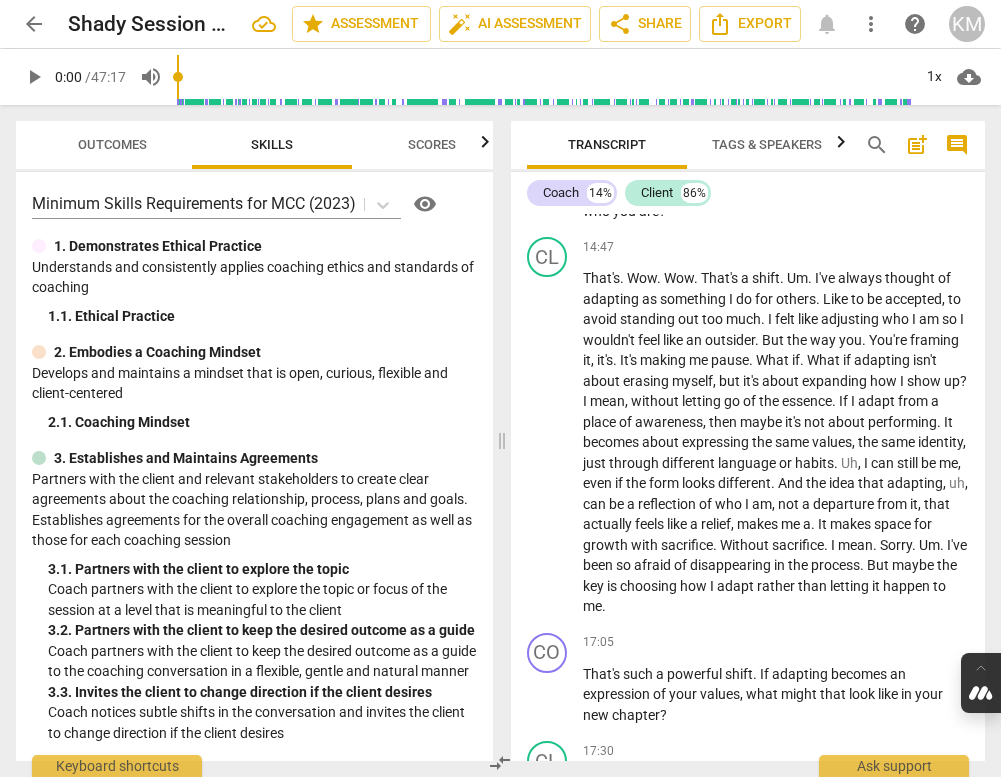 scroll, scrollTop: 4310, scrollLeft: 0, axis: vertical 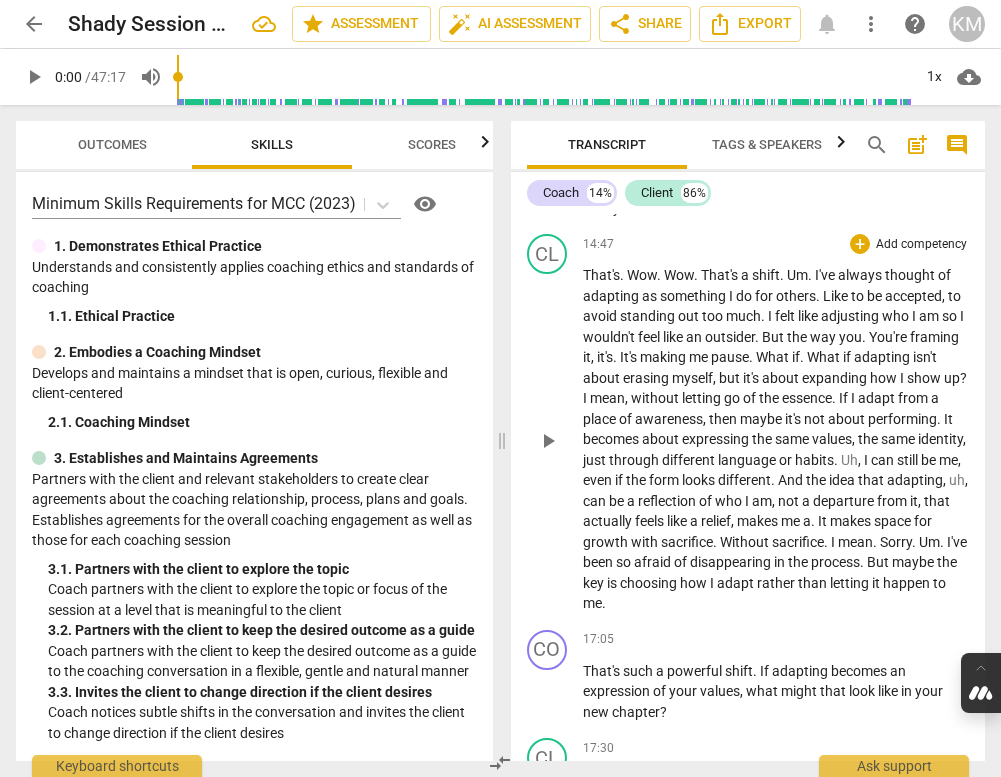 click on "play_arrow" at bounding box center [548, 441] 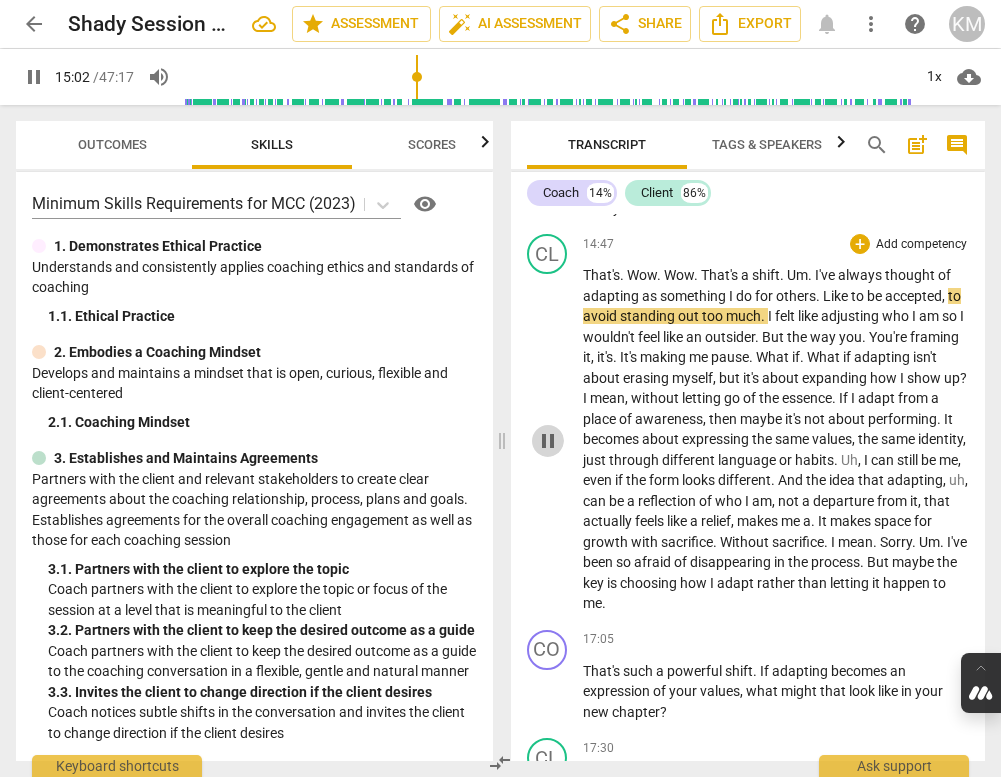 click on "pause" at bounding box center [548, 441] 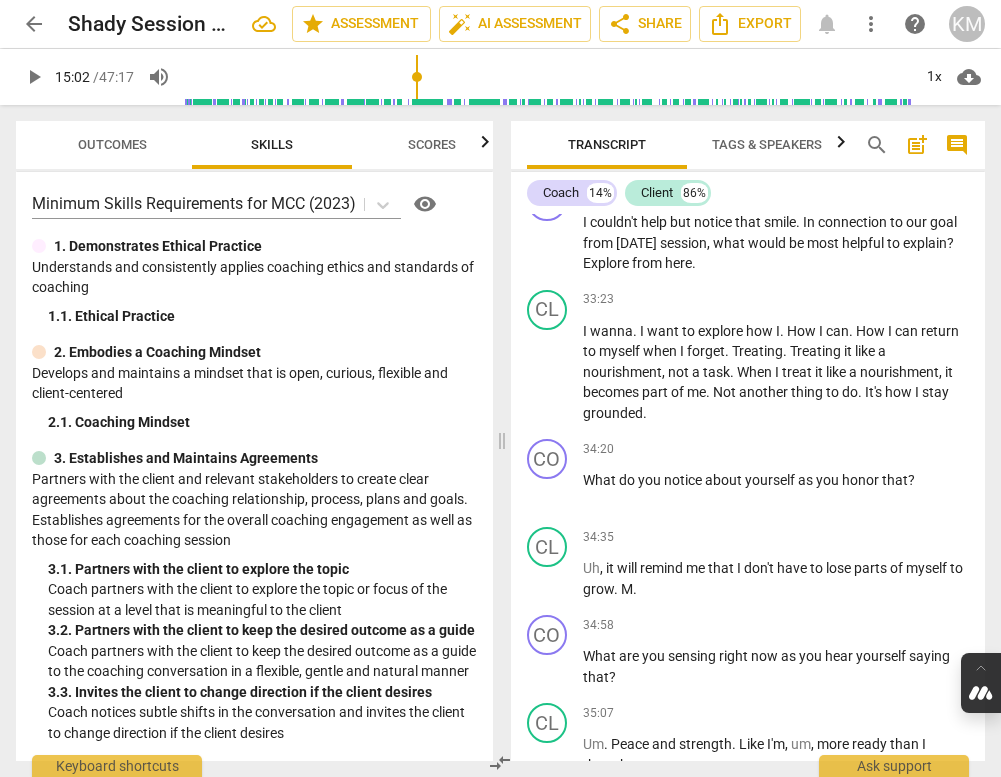 scroll, scrollTop: 8293, scrollLeft: 0, axis: vertical 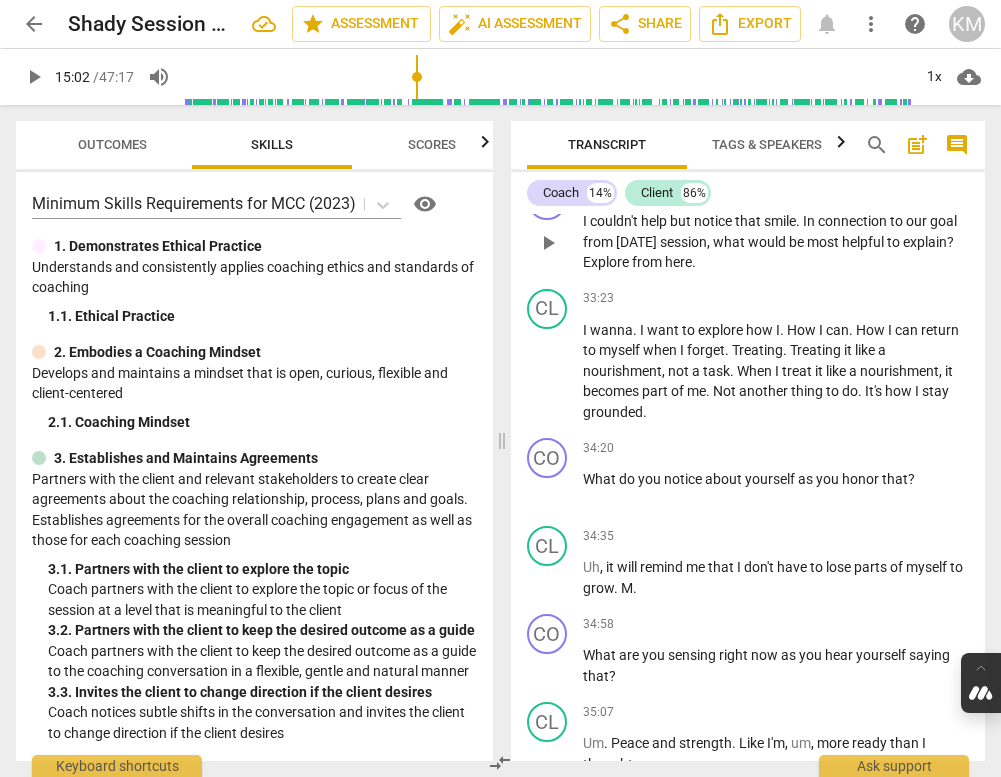 drag, startPoint x: 962, startPoint y: 345, endPoint x: 917, endPoint y: 346, distance: 45.01111 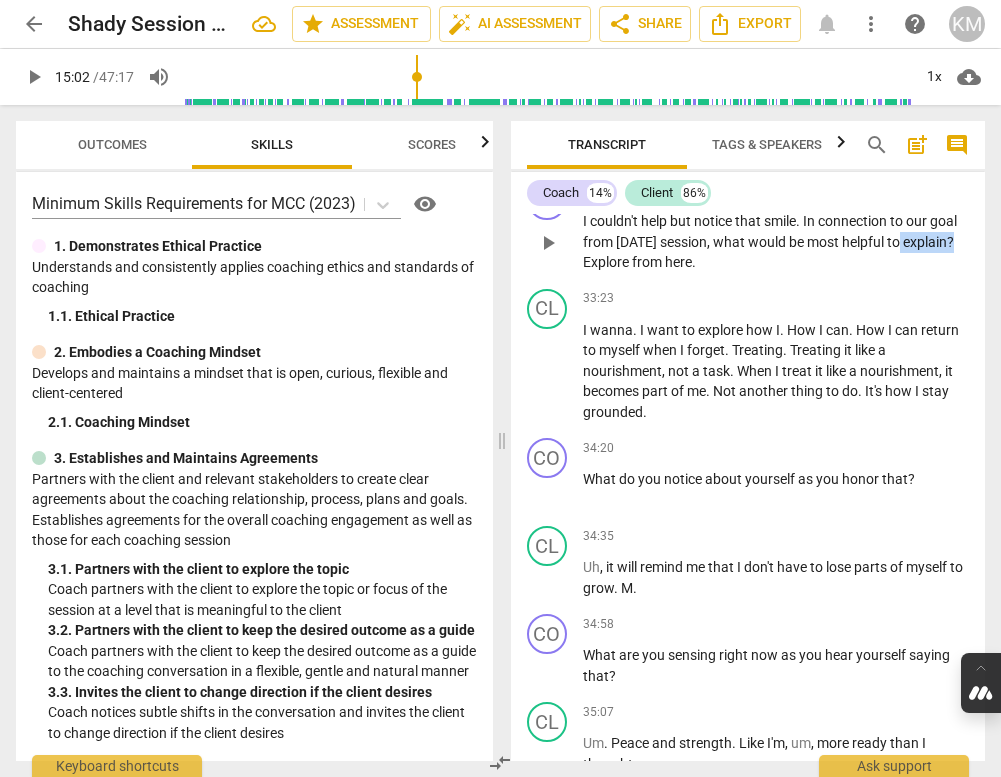 drag, startPoint x: 905, startPoint y: 347, endPoint x: 965, endPoint y: 348, distance: 60.00833 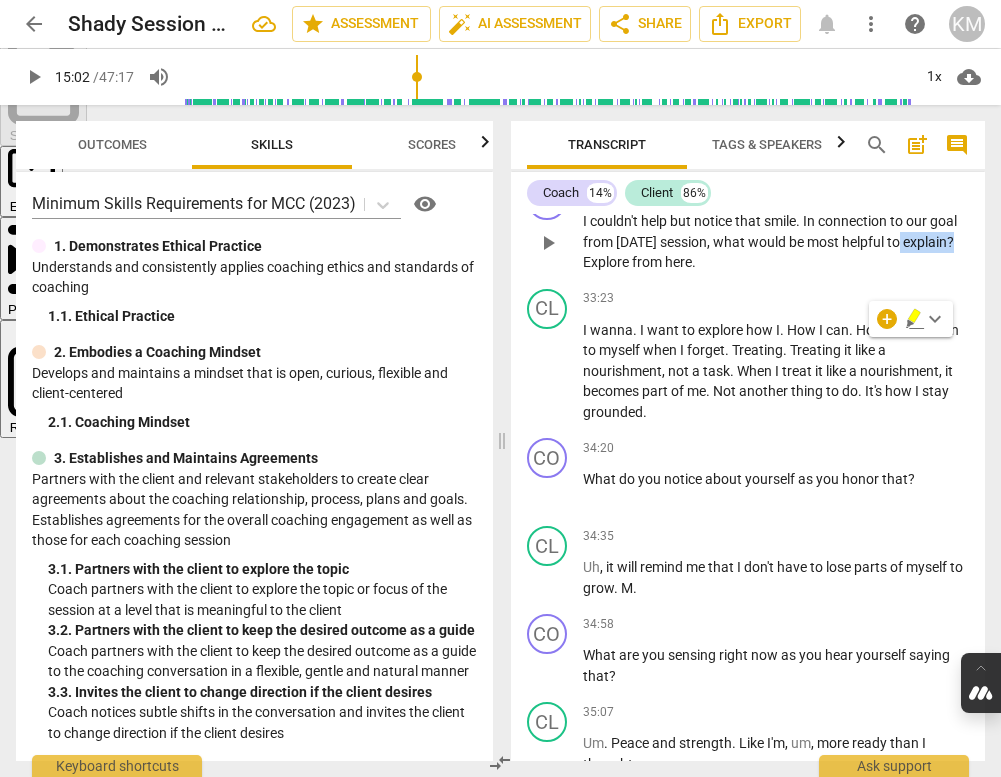 type 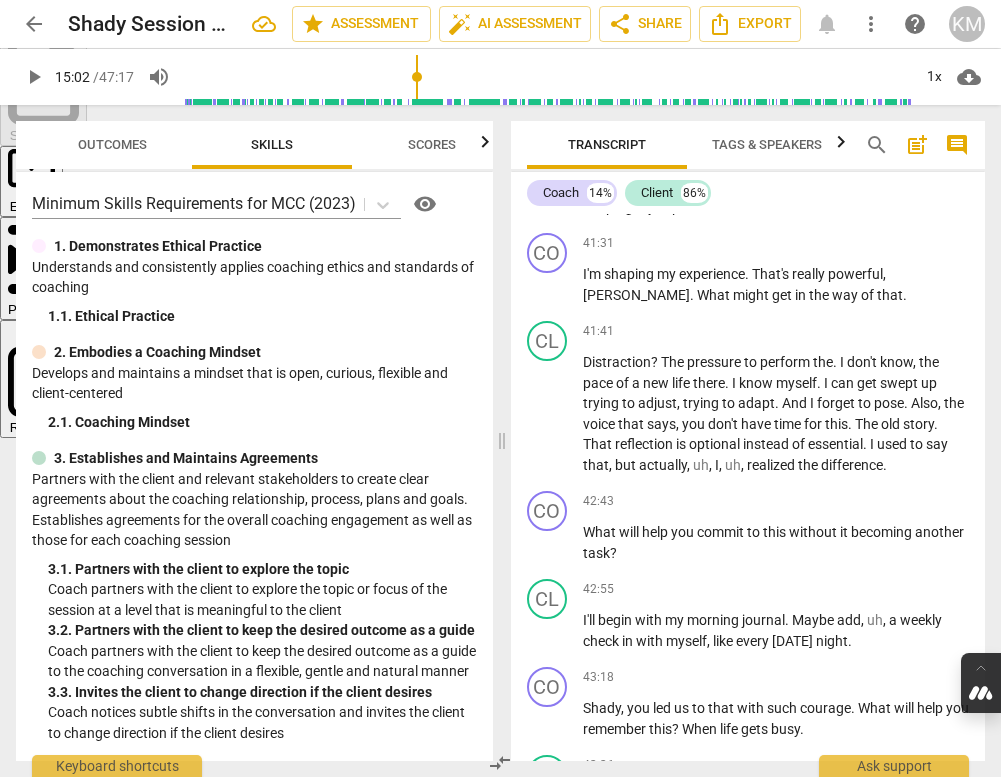 scroll, scrollTop: 10424, scrollLeft: 0, axis: vertical 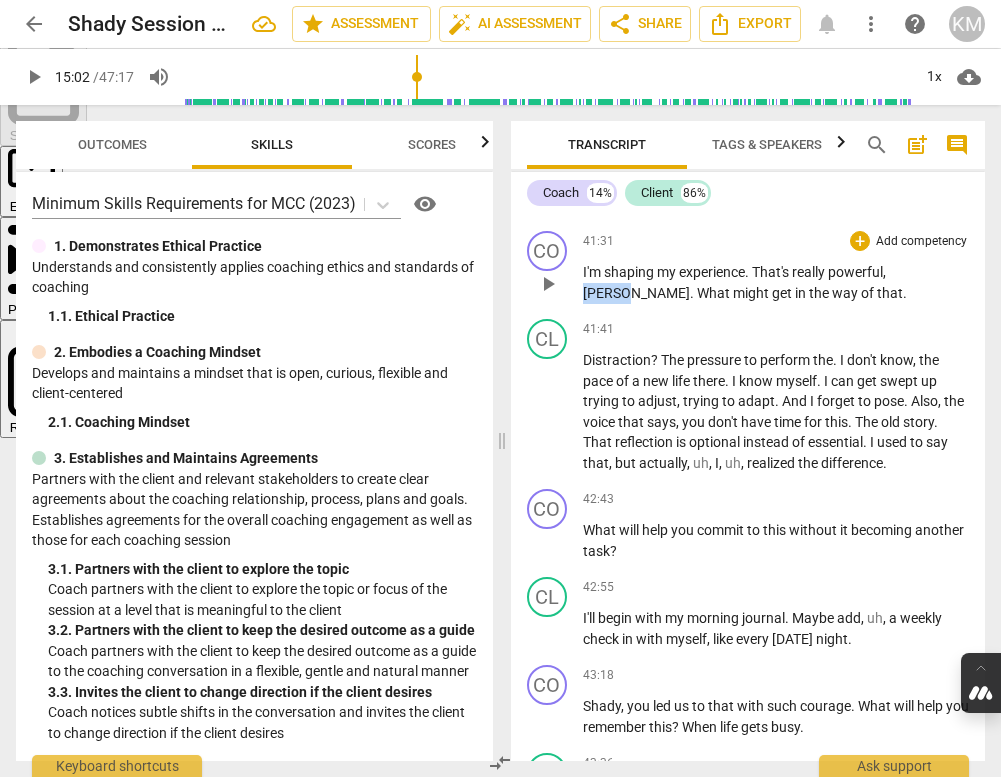 drag, startPoint x: 927, startPoint y: 377, endPoint x: 894, endPoint y: 376, distance: 33.01515 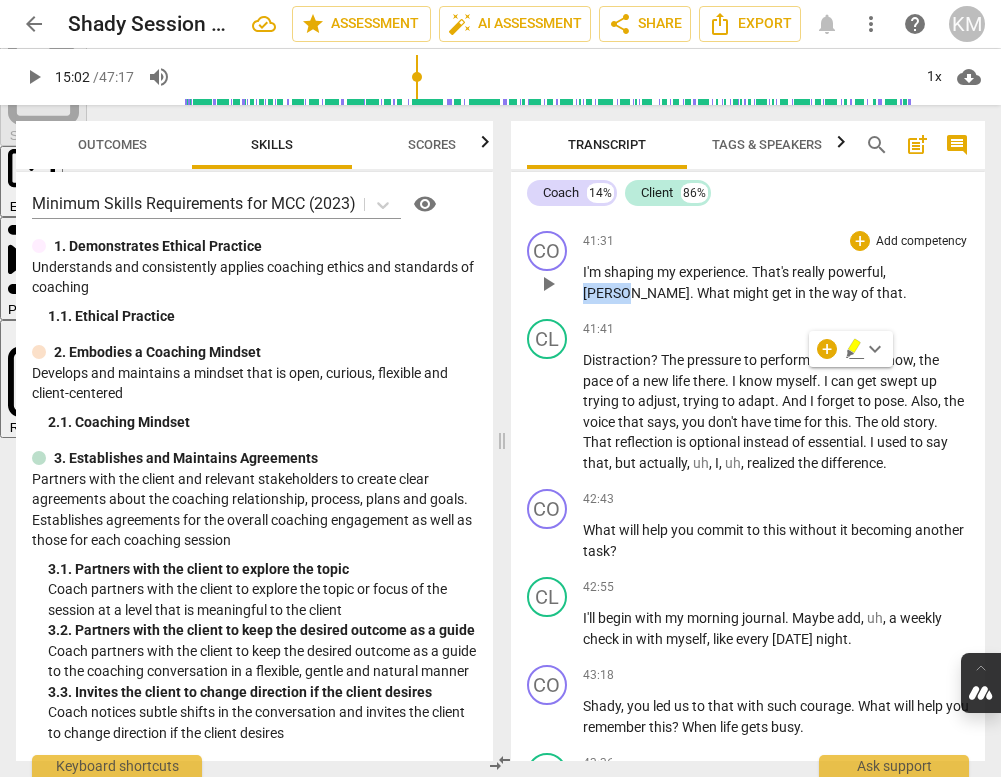 type 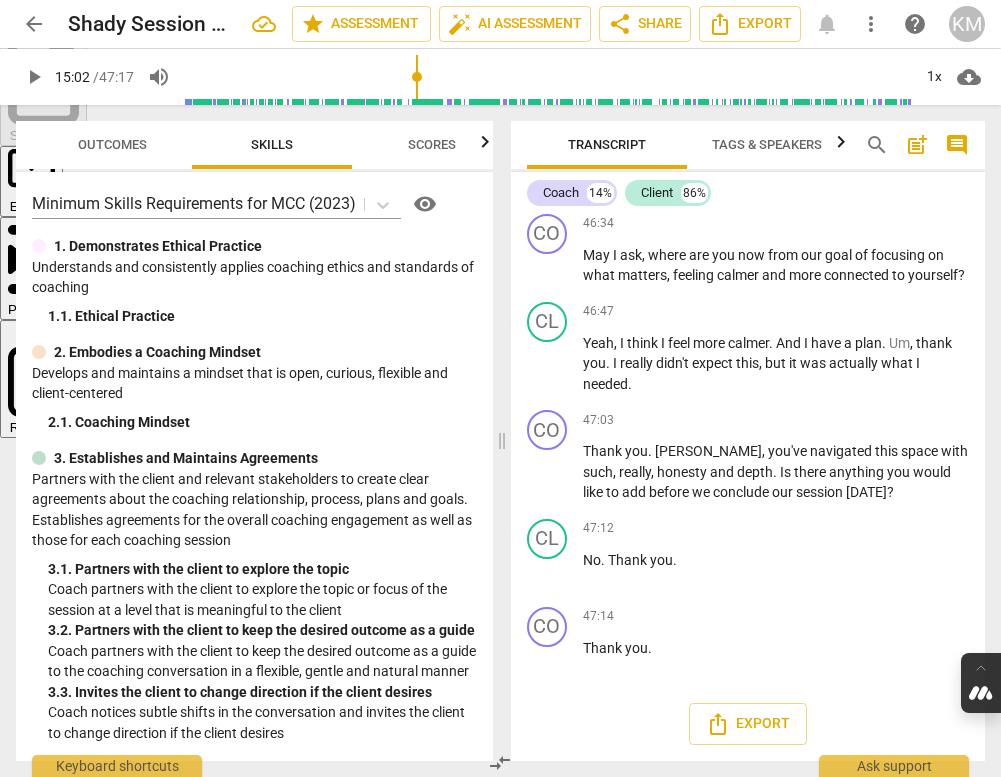 scroll, scrollTop: 11710, scrollLeft: 0, axis: vertical 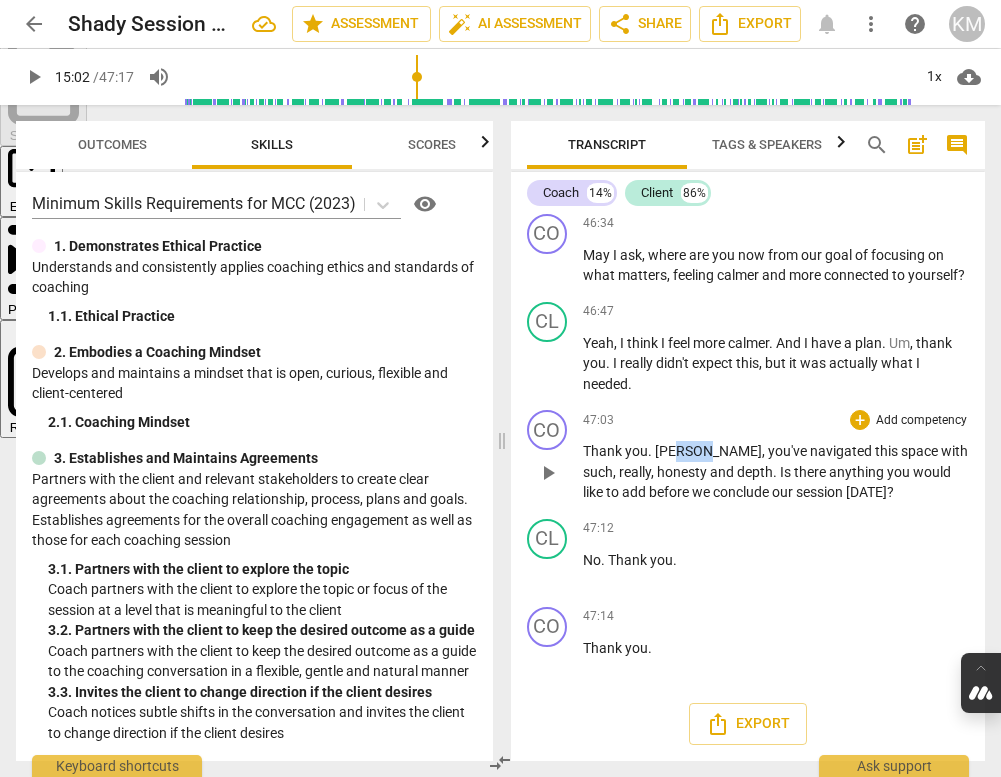 drag, startPoint x: 698, startPoint y: 452, endPoint x: 676, endPoint y: 452, distance: 22 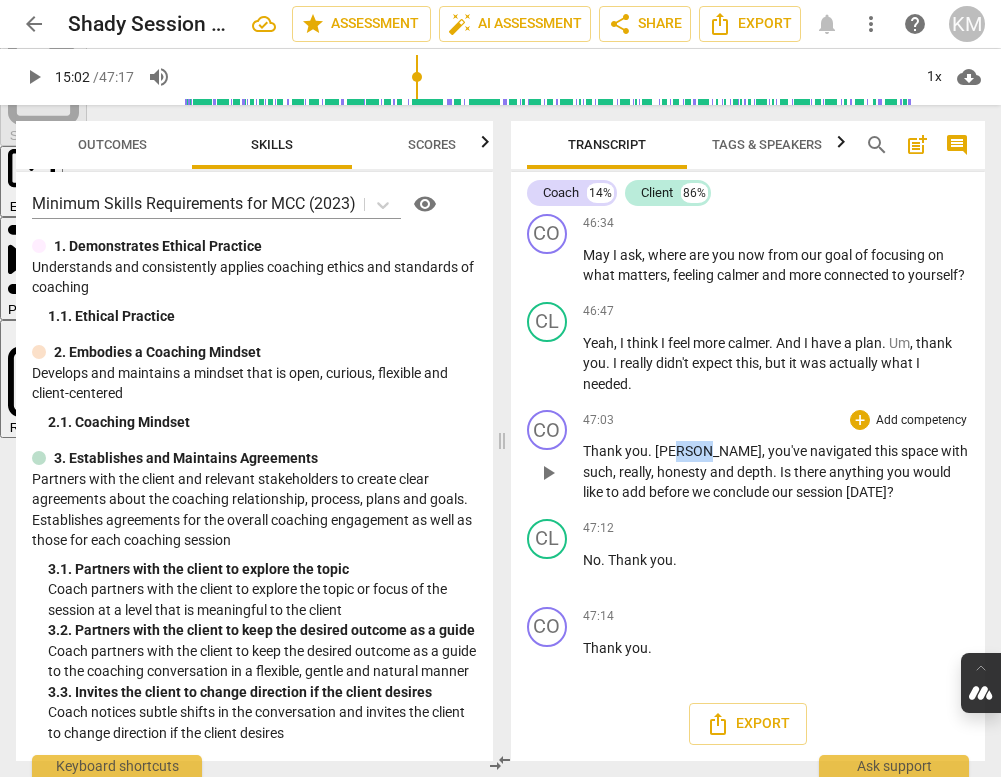 click on "Thank   you .   Shailey ,   you've   navigated   this   space   with   such ,   really ,   honesty   and   depth .   Is   there   anything   you   would   like   to   add   before   we   conclude   our   session   today ?" at bounding box center (776, 472) 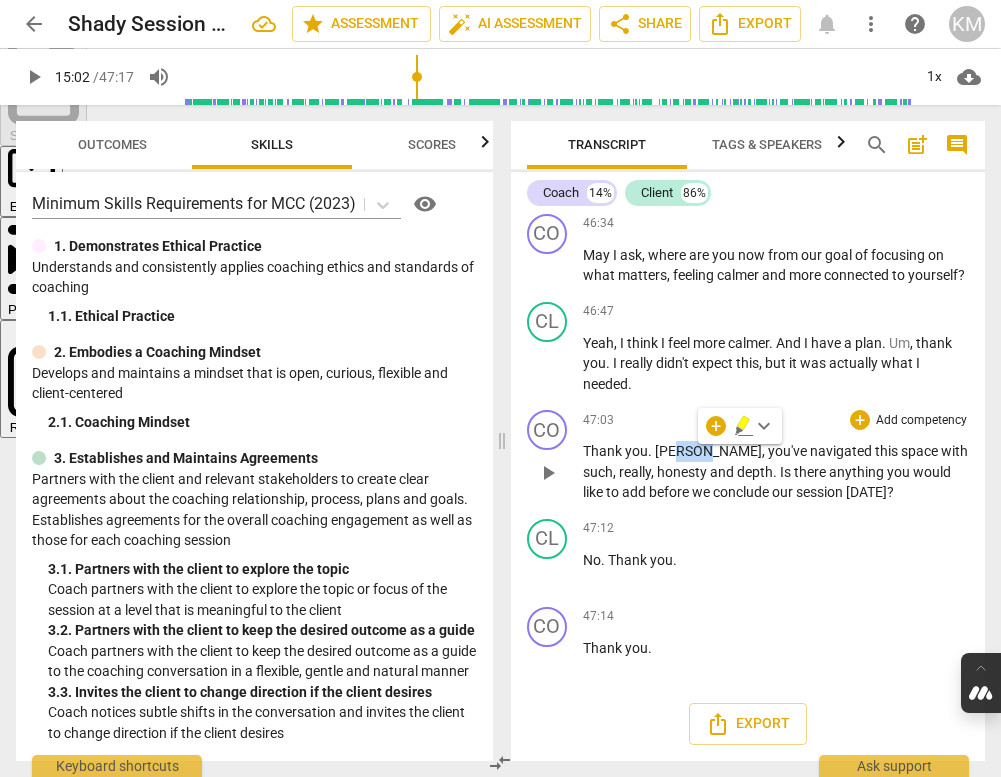 type 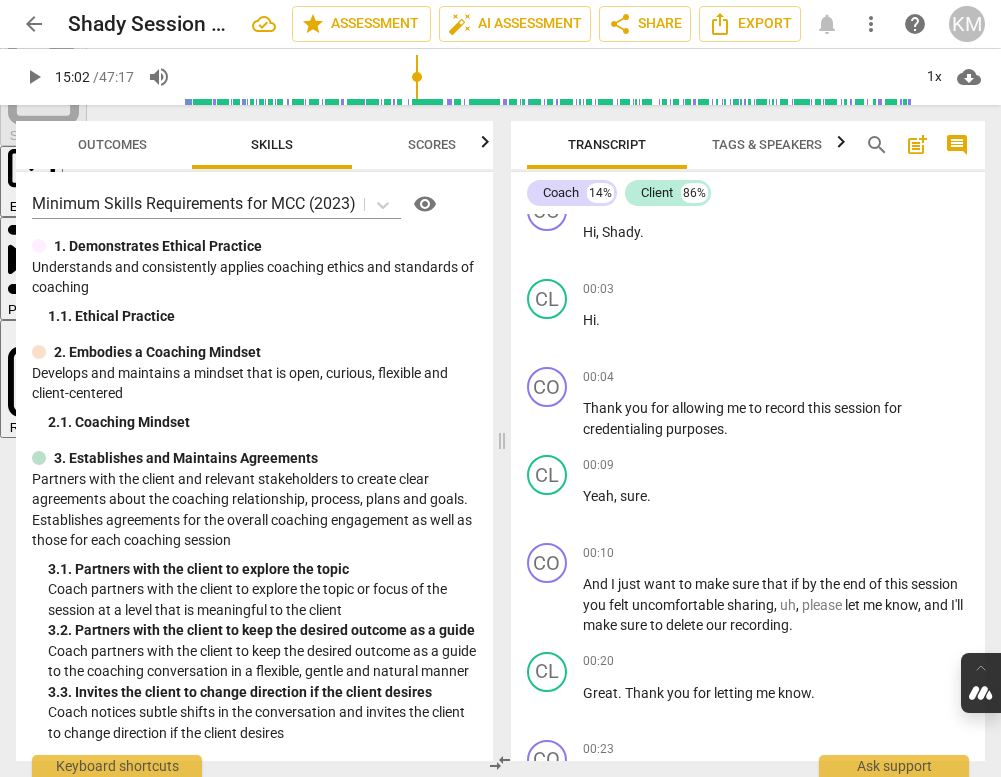 scroll, scrollTop: 0, scrollLeft: 0, axis: both 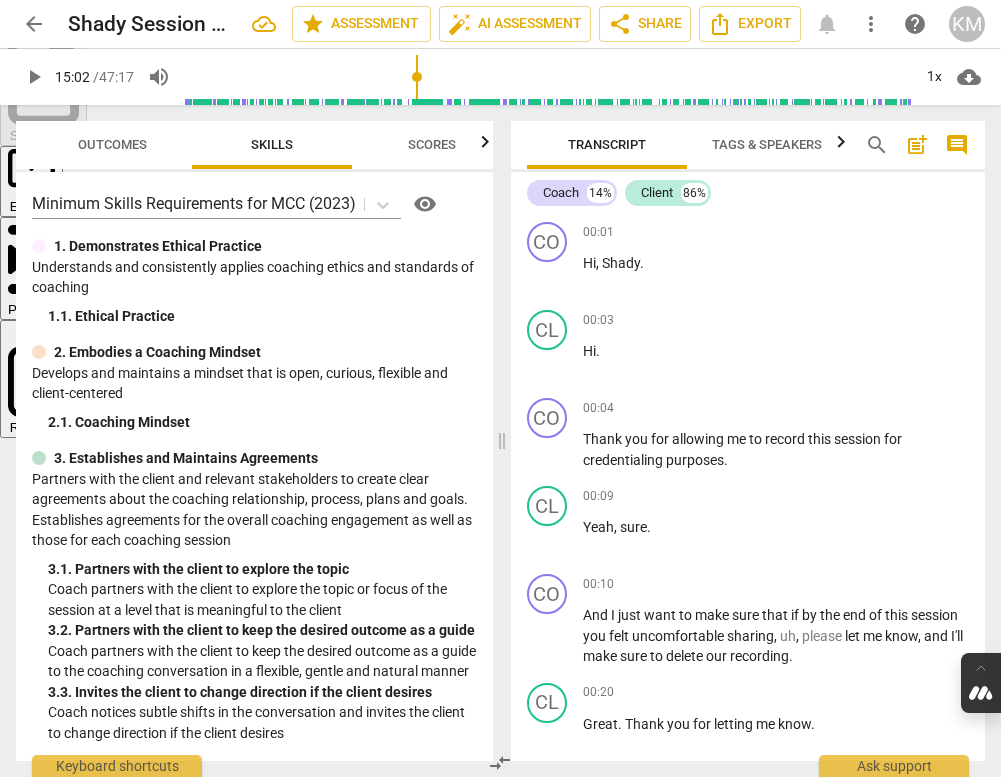 click on "Tags & Speakers" at bounding box center [767, 144] 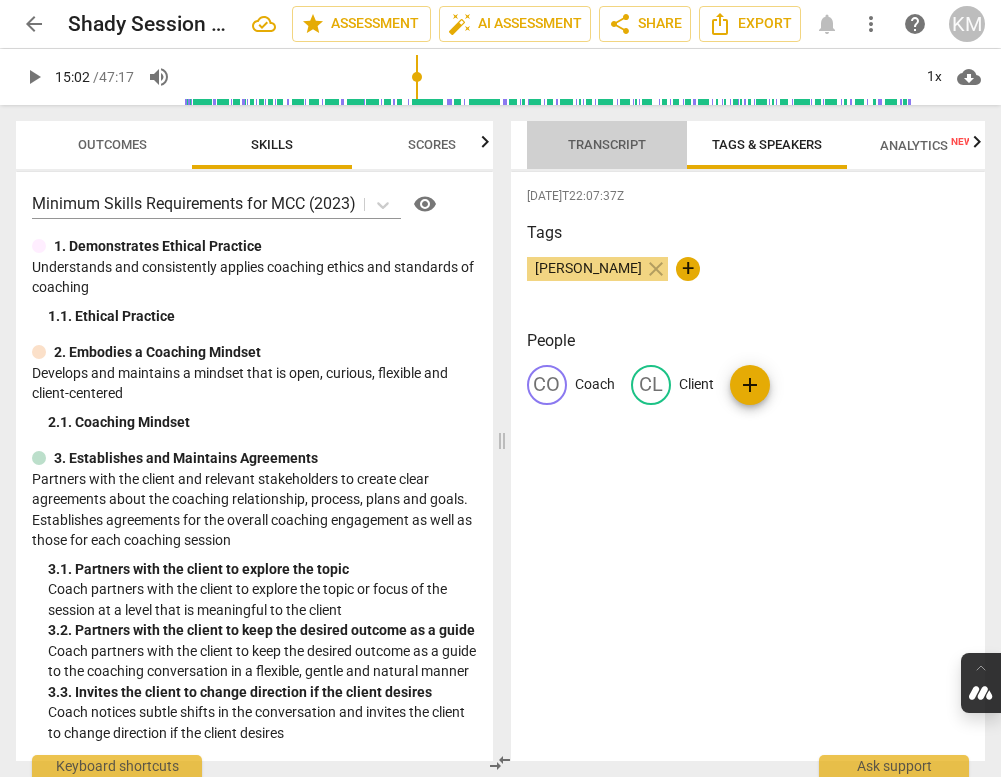 click on "Transcript" at bounding box center (607, 144) 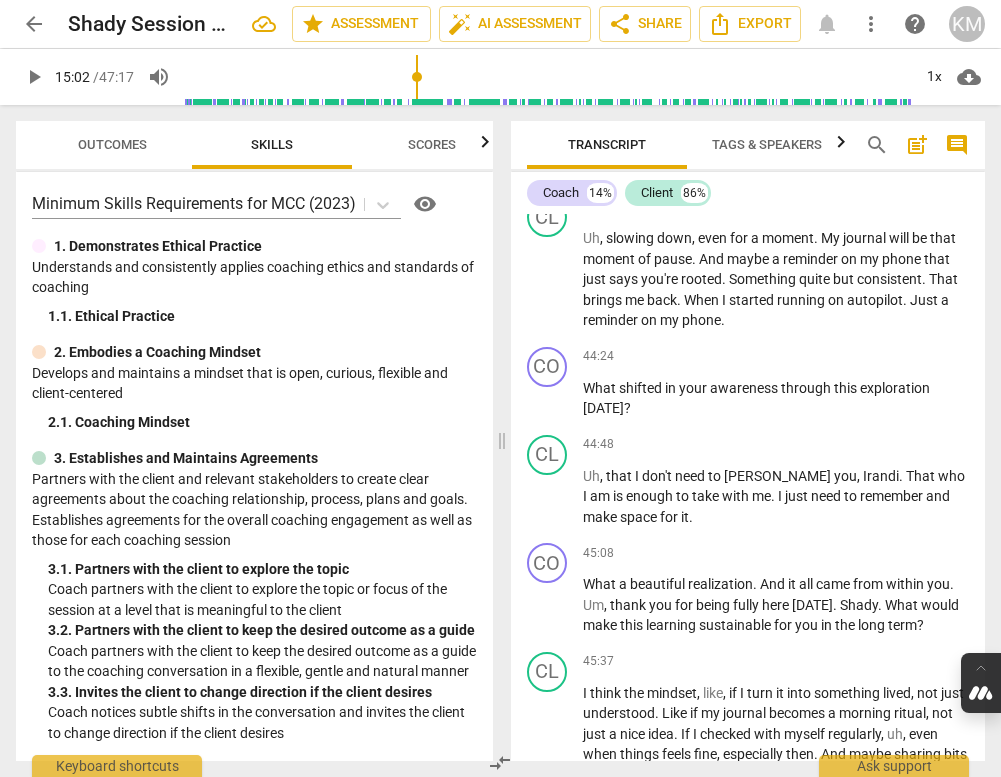 scroll, scrollTop: 11710, scrollLeft: 0, axis: vertical 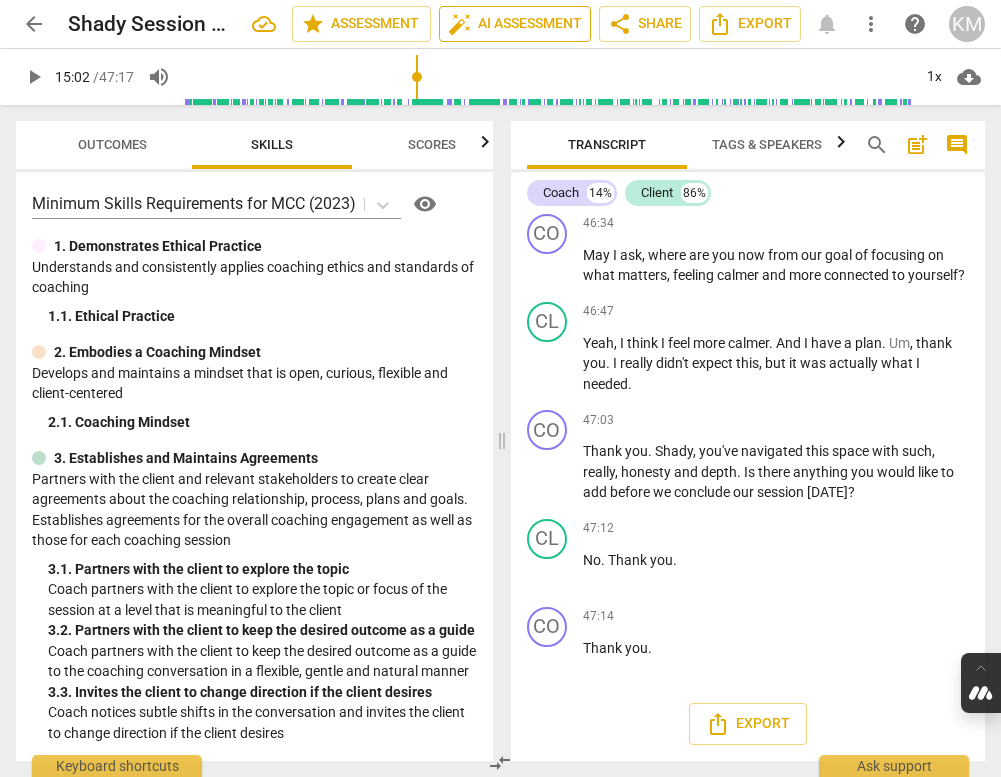click on "auto_fix_high    AI Assessment" at bounding box center [515, 24] 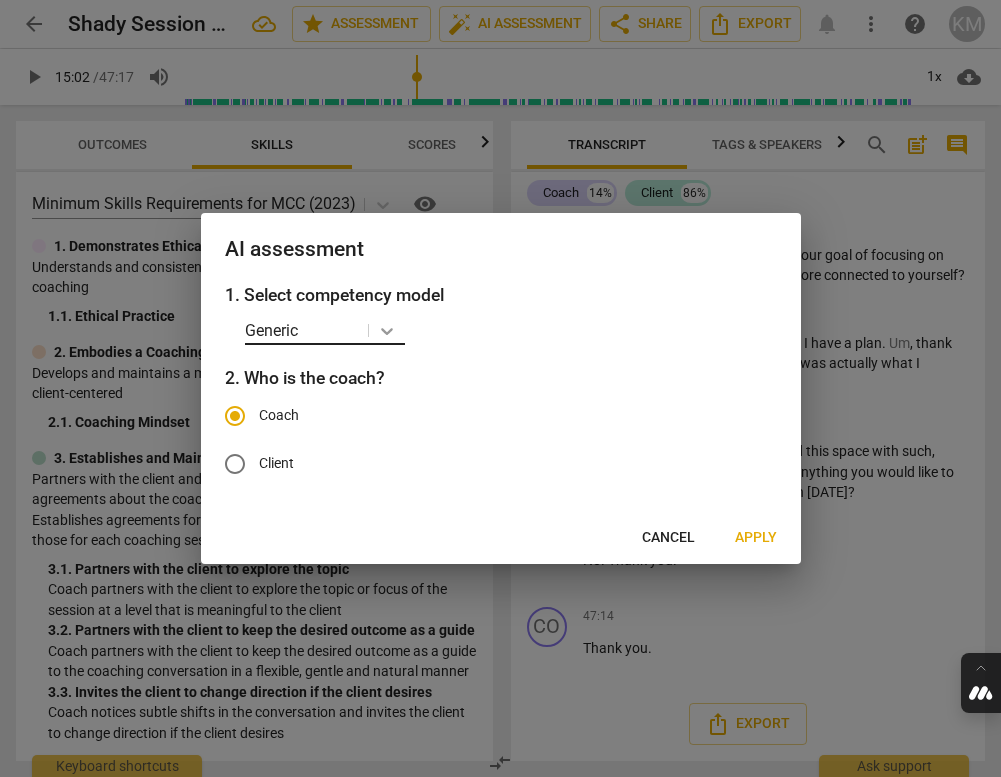 click 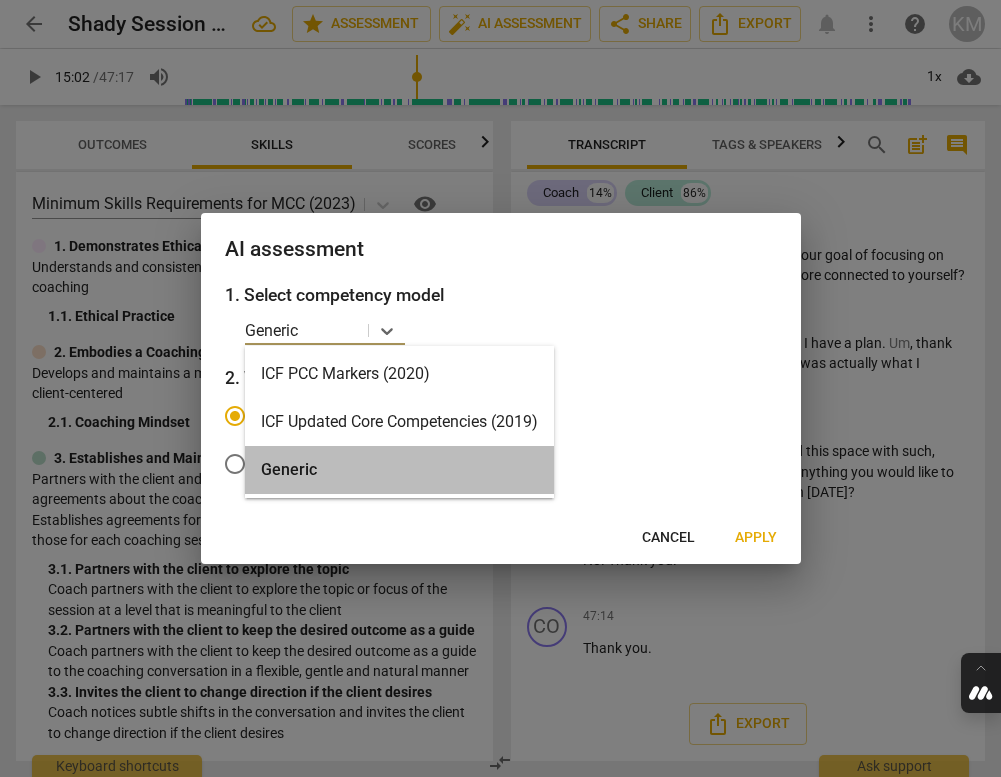 click on "Generic" at bounding box center [399, 470] 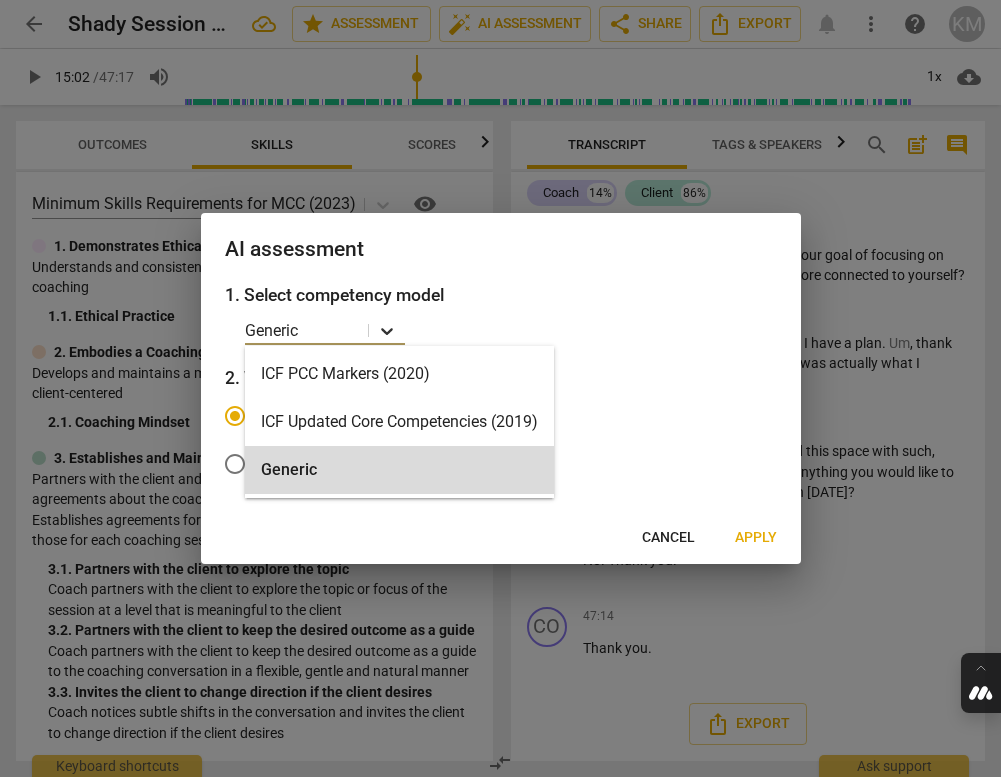 click 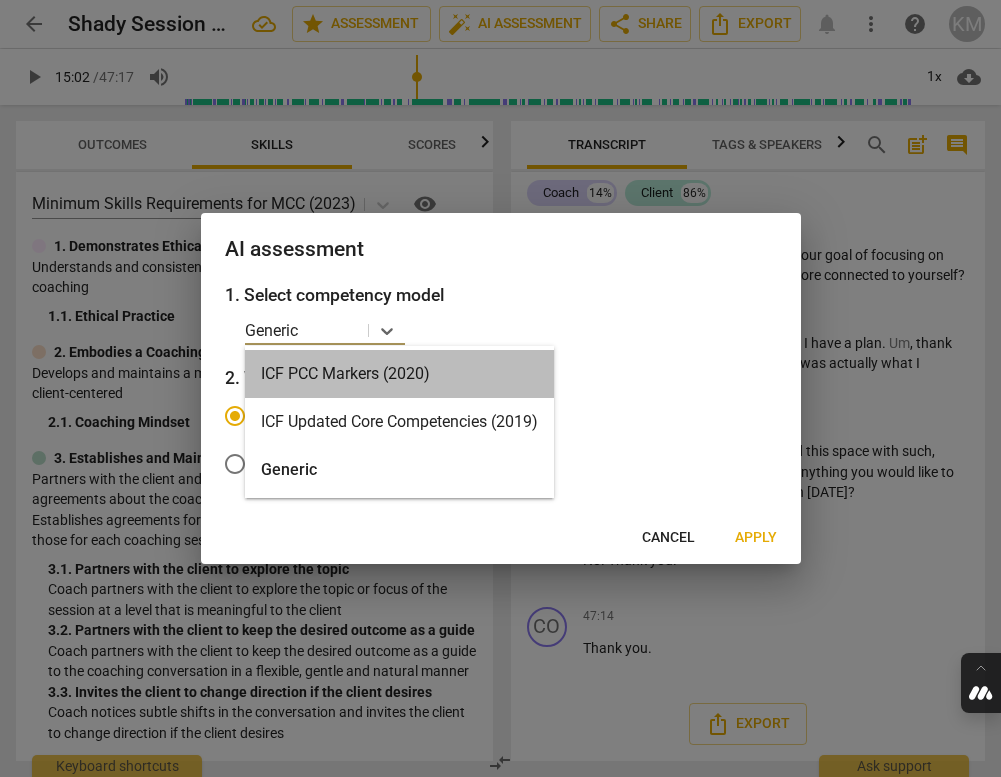 click on "ICF PCC Markers (2020)" at bounding box center (399, 374) 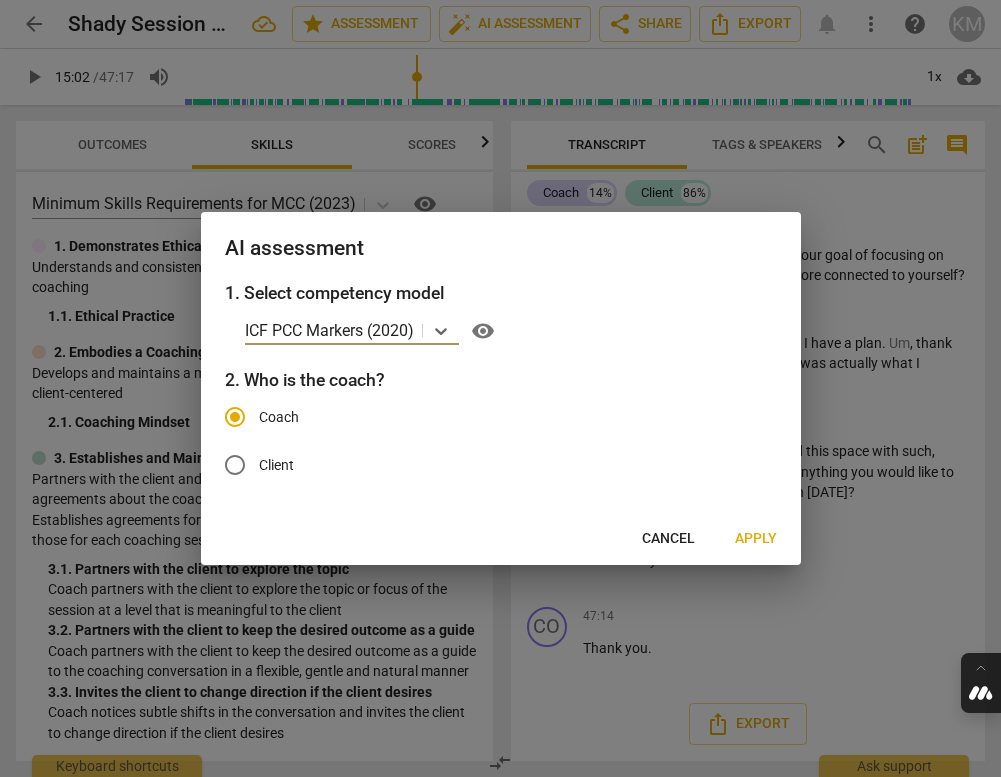 click on "Cancel" at bounding box center (668, 539) 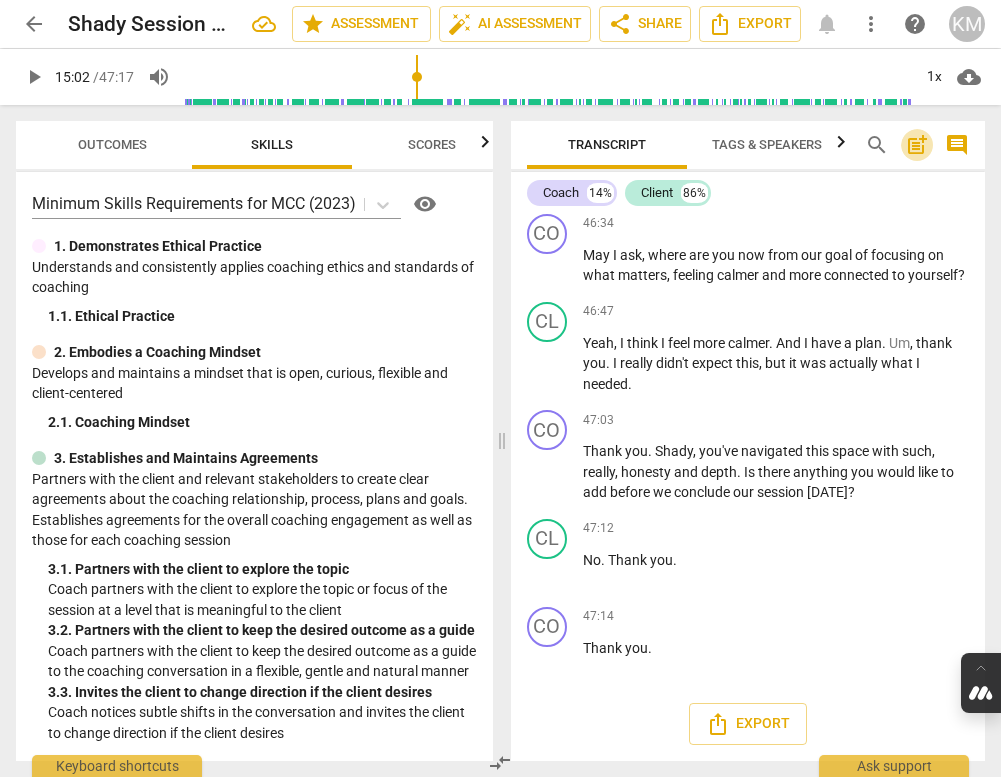 click on "post_add" at bounding box center [917, 145] 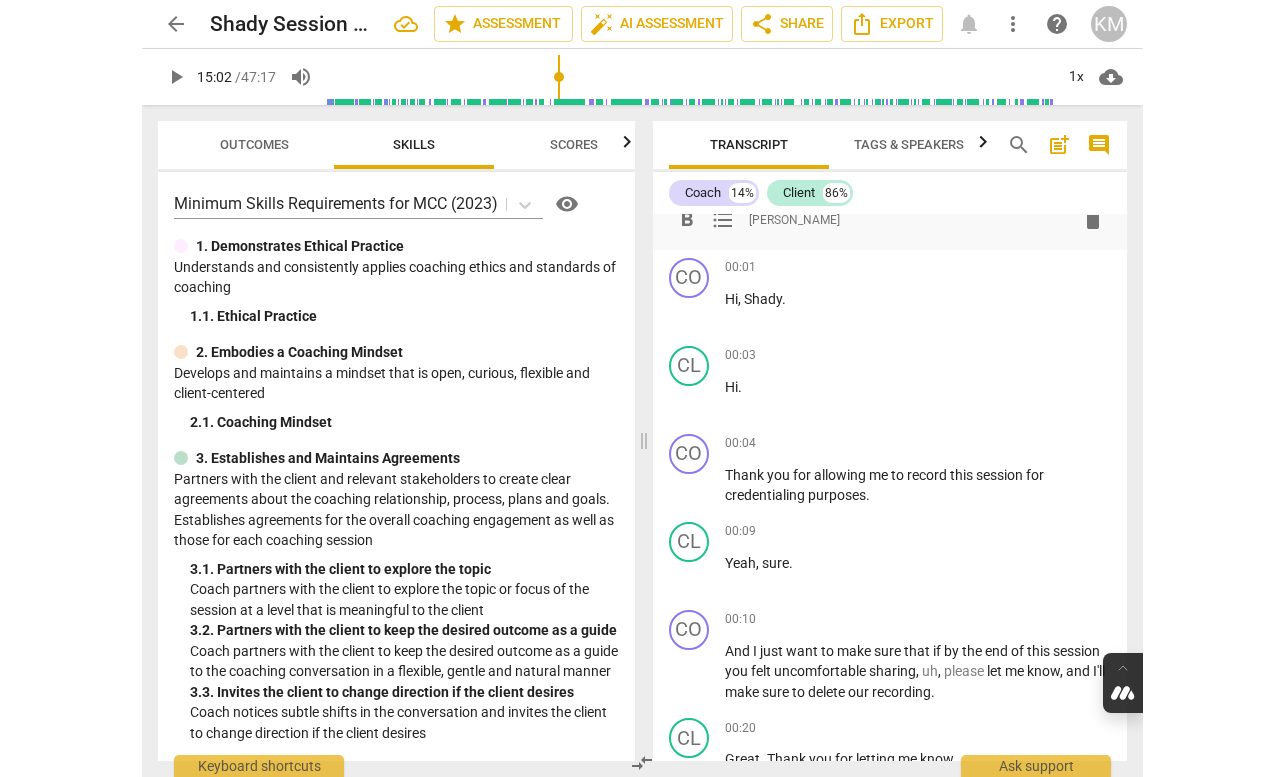 scroll, scrollTop: 45, scrollLeft: 0, axis: vertical 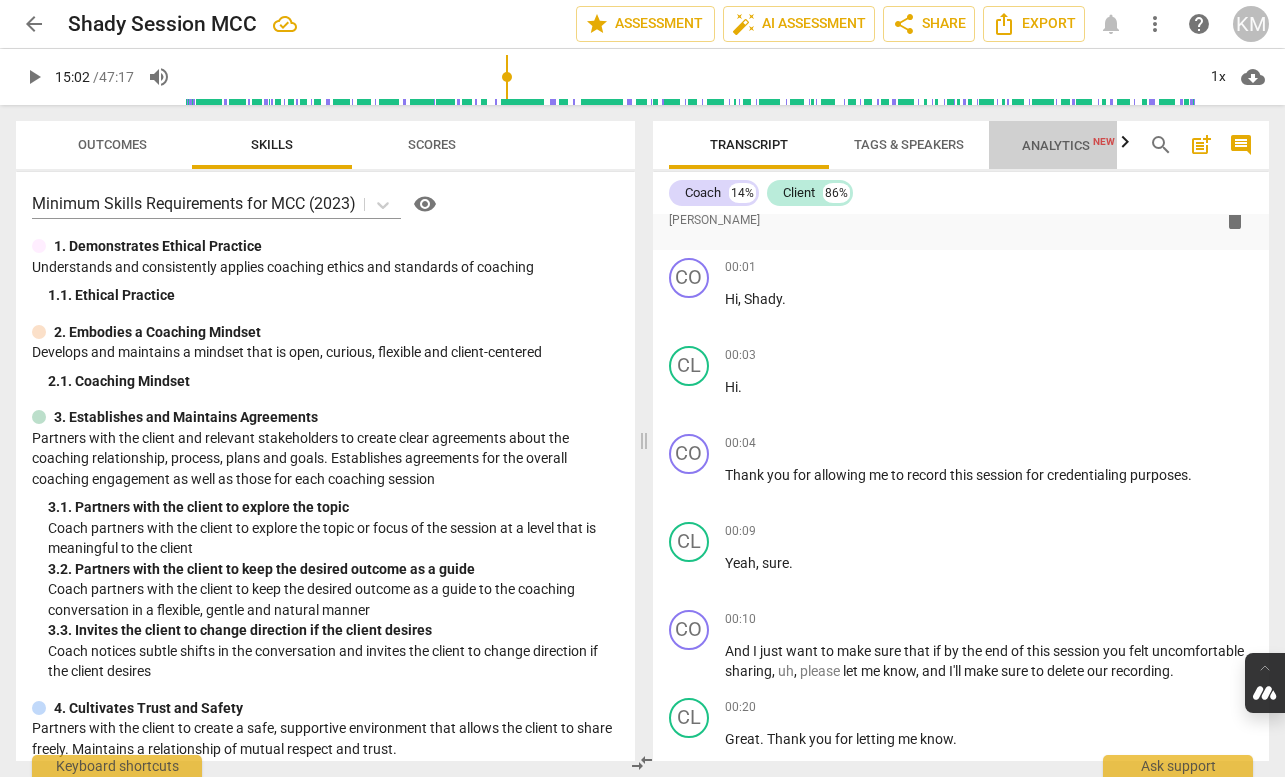 click on "Analytics   New" at bounding box center (1068, 145) 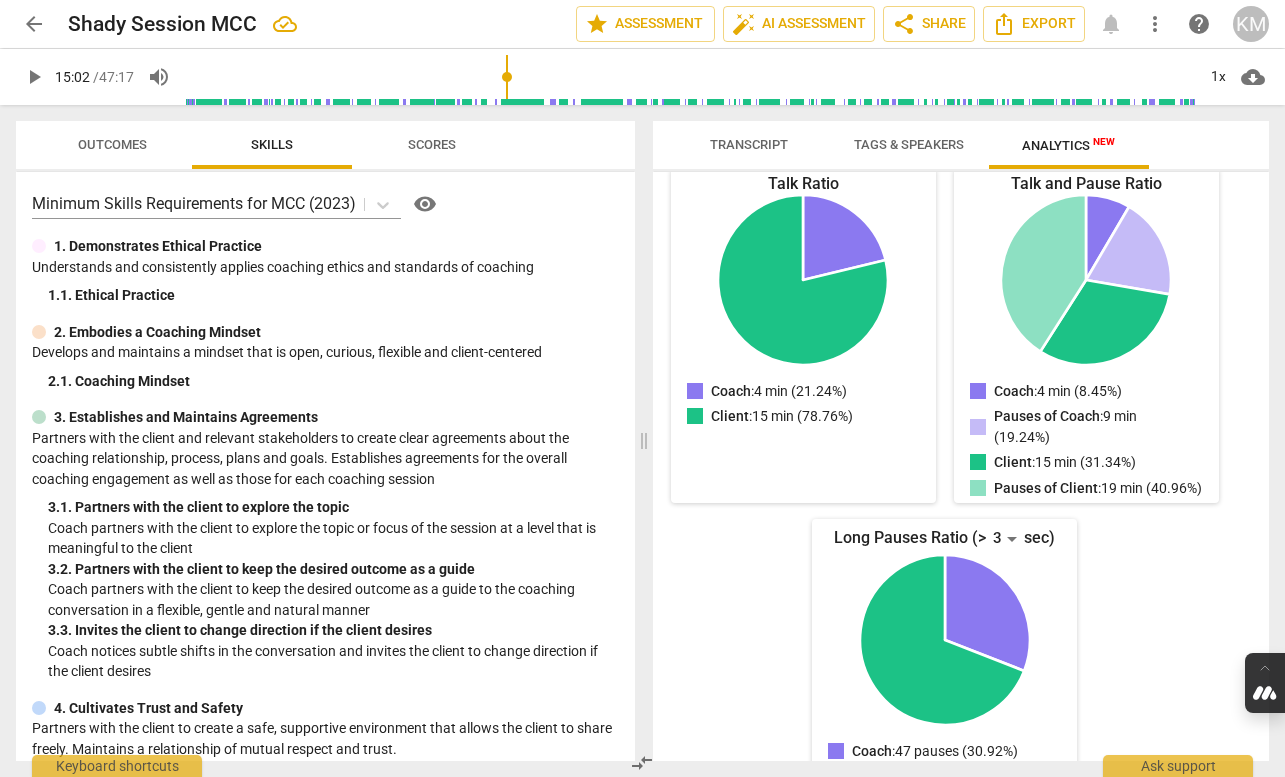scroll, scrollTop: 246, scrollLeft: 0, axis: vertical 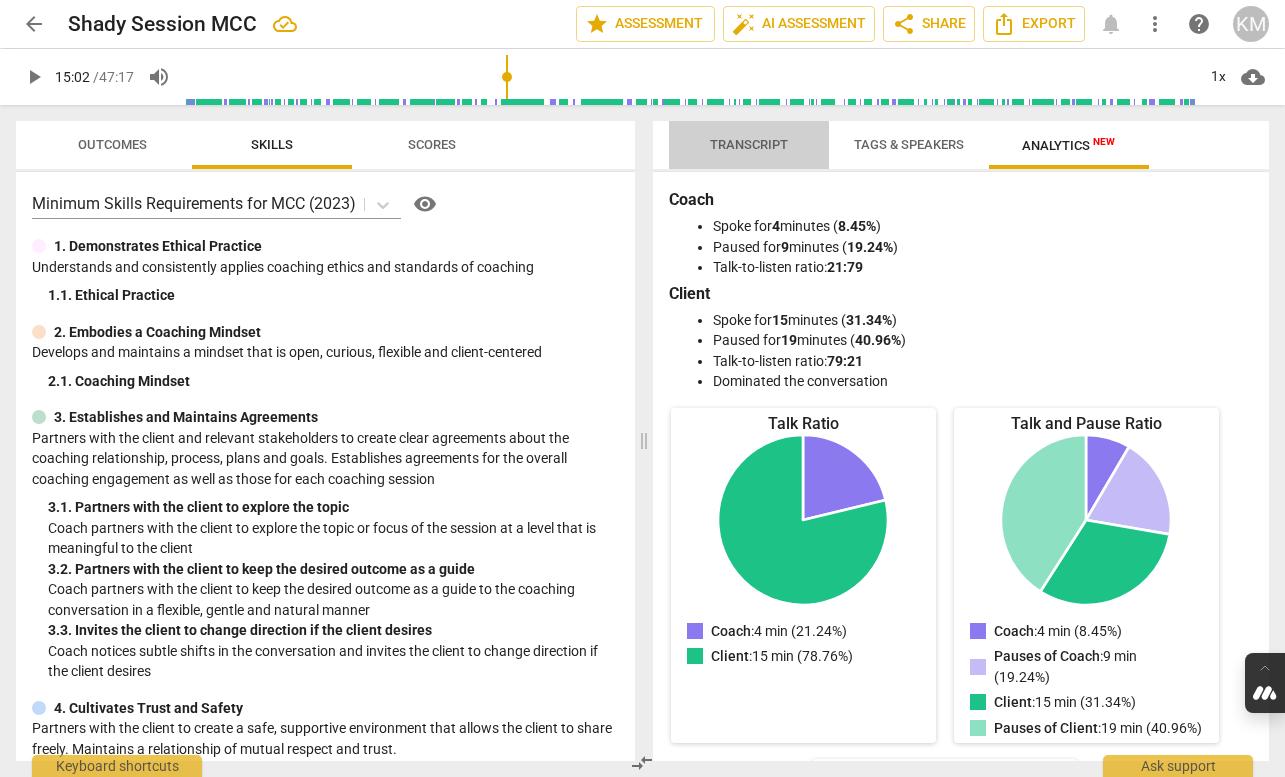 click on "Transcript" at bounding box center [749, 144] 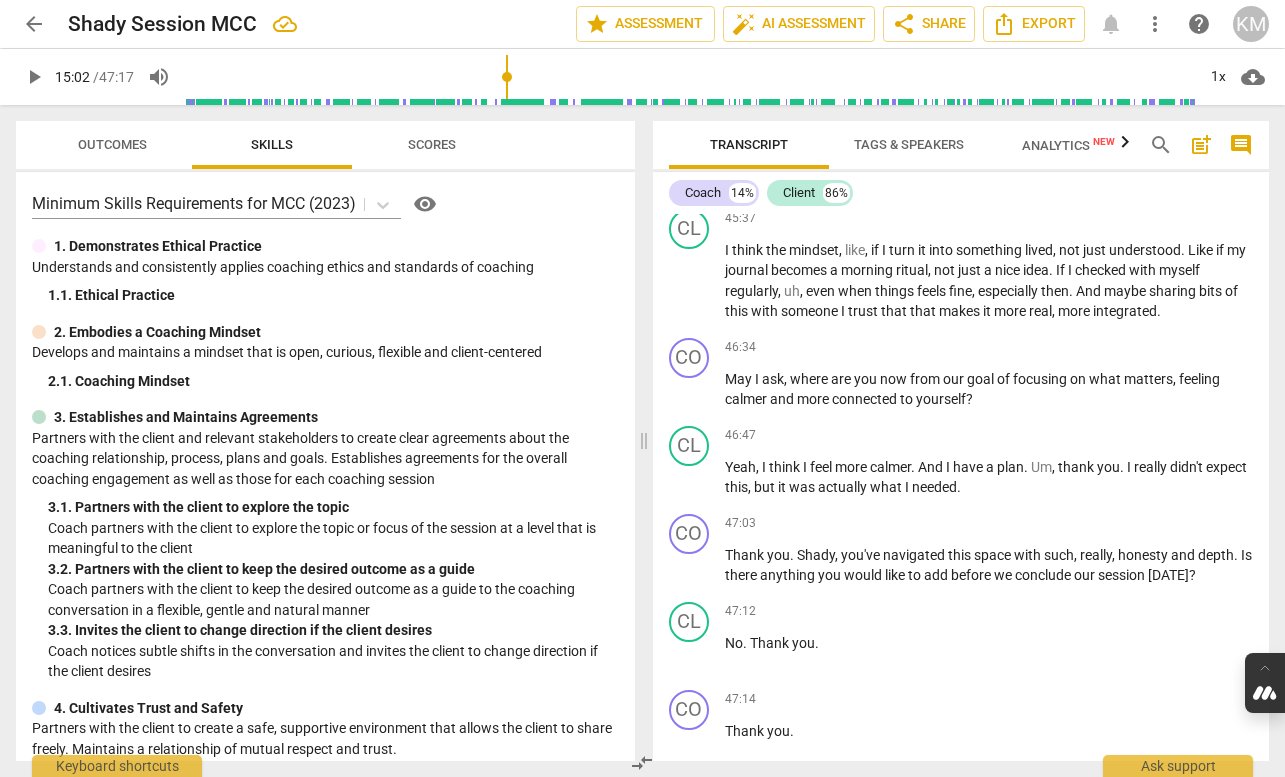 scroll, scrollTop: 10581, scrollLeft: 0, axis: vertical 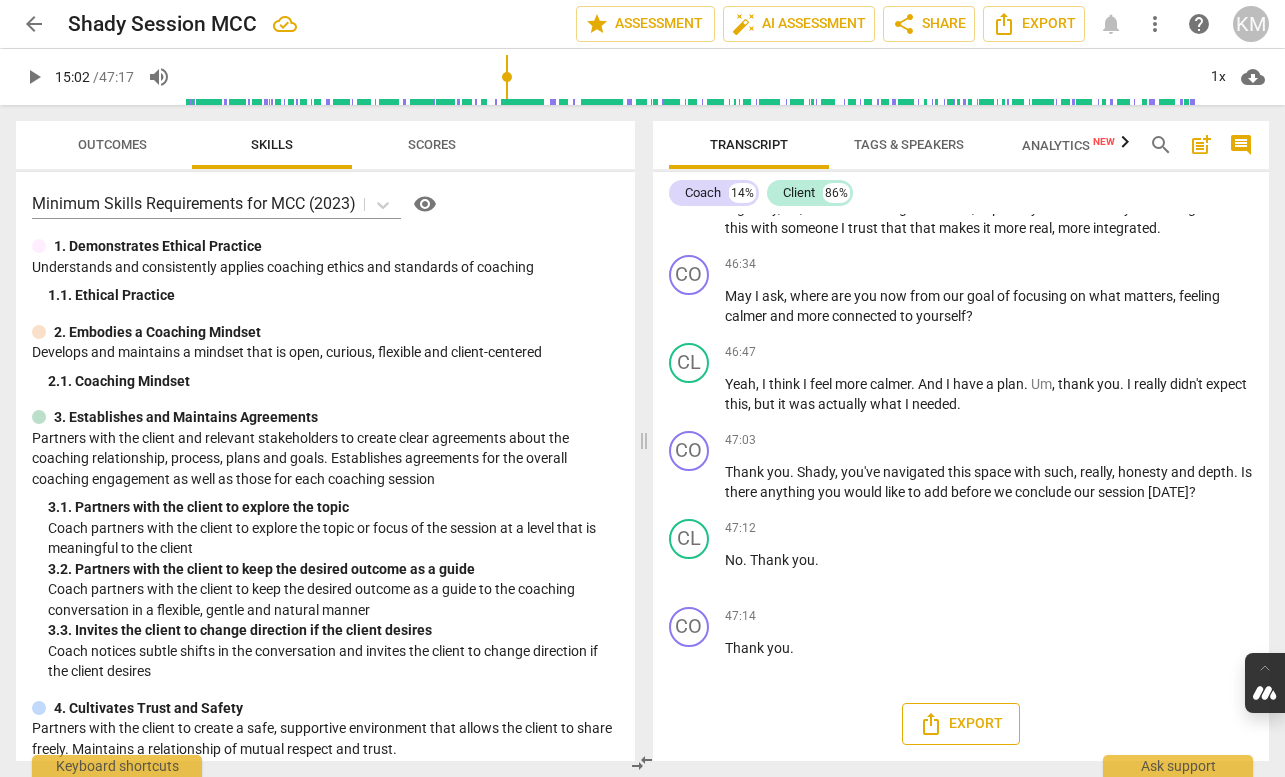 click on "Export" at bounding box center (961, 724) 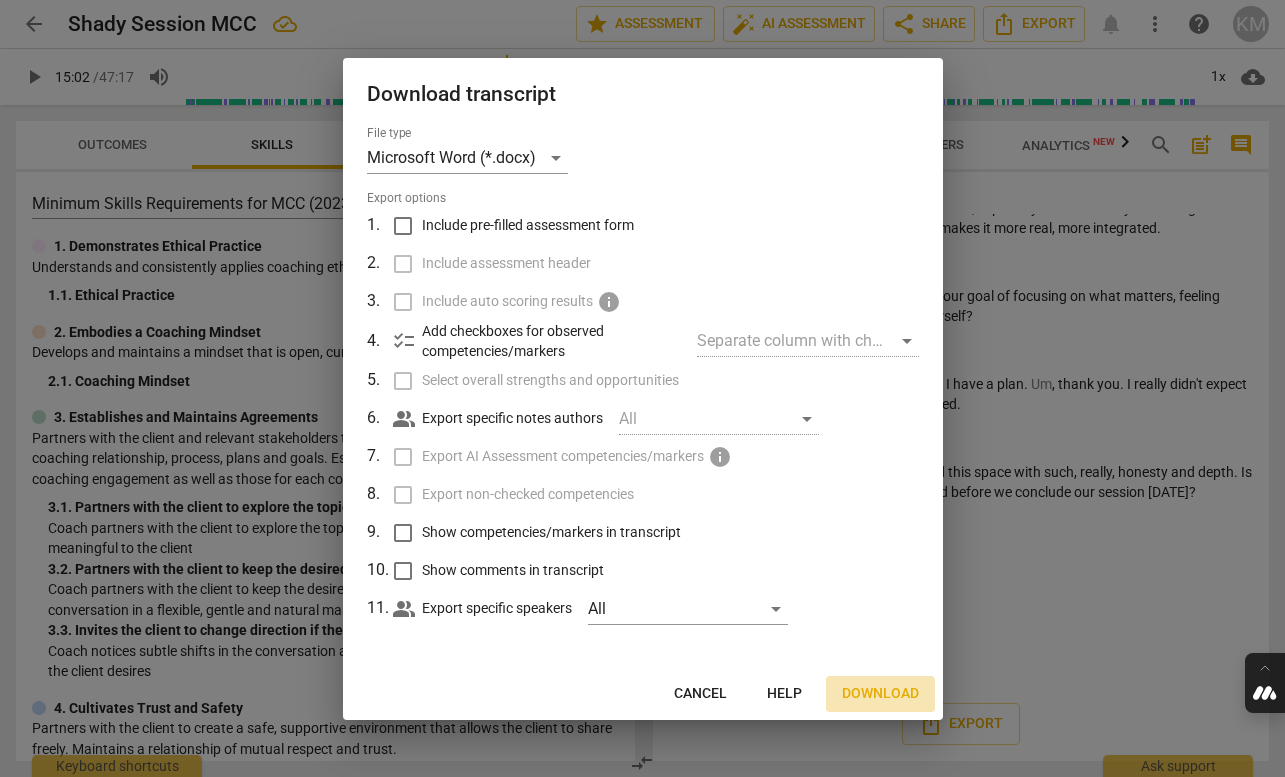 click on "Download" at bounding box center [880, 694] 